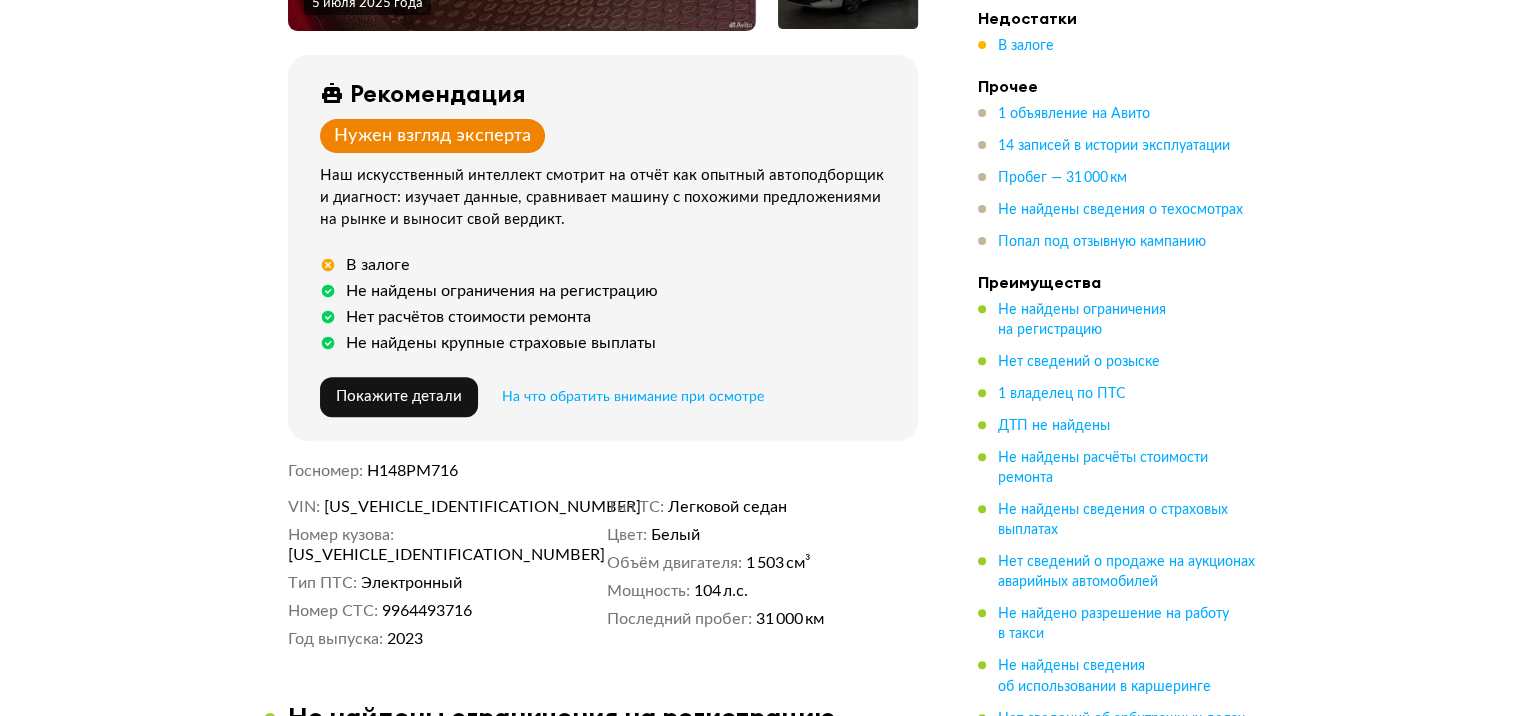 scroll, scrollTop: 700, scrollLeft: 0, axis: vertical 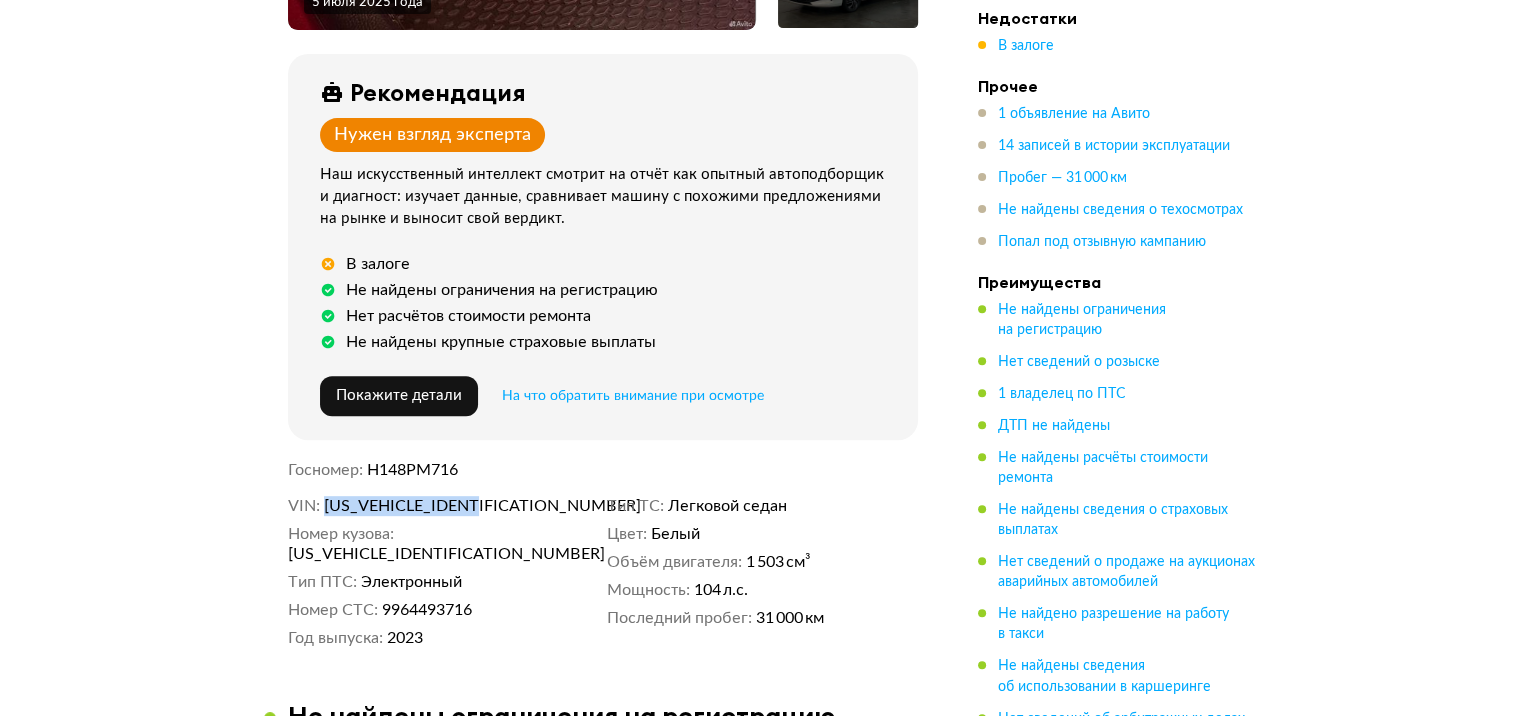 drag, startPoint x: 324, startPoint y: 493, endPoint x: 502, endPoint y: 492, distance: 178.0028 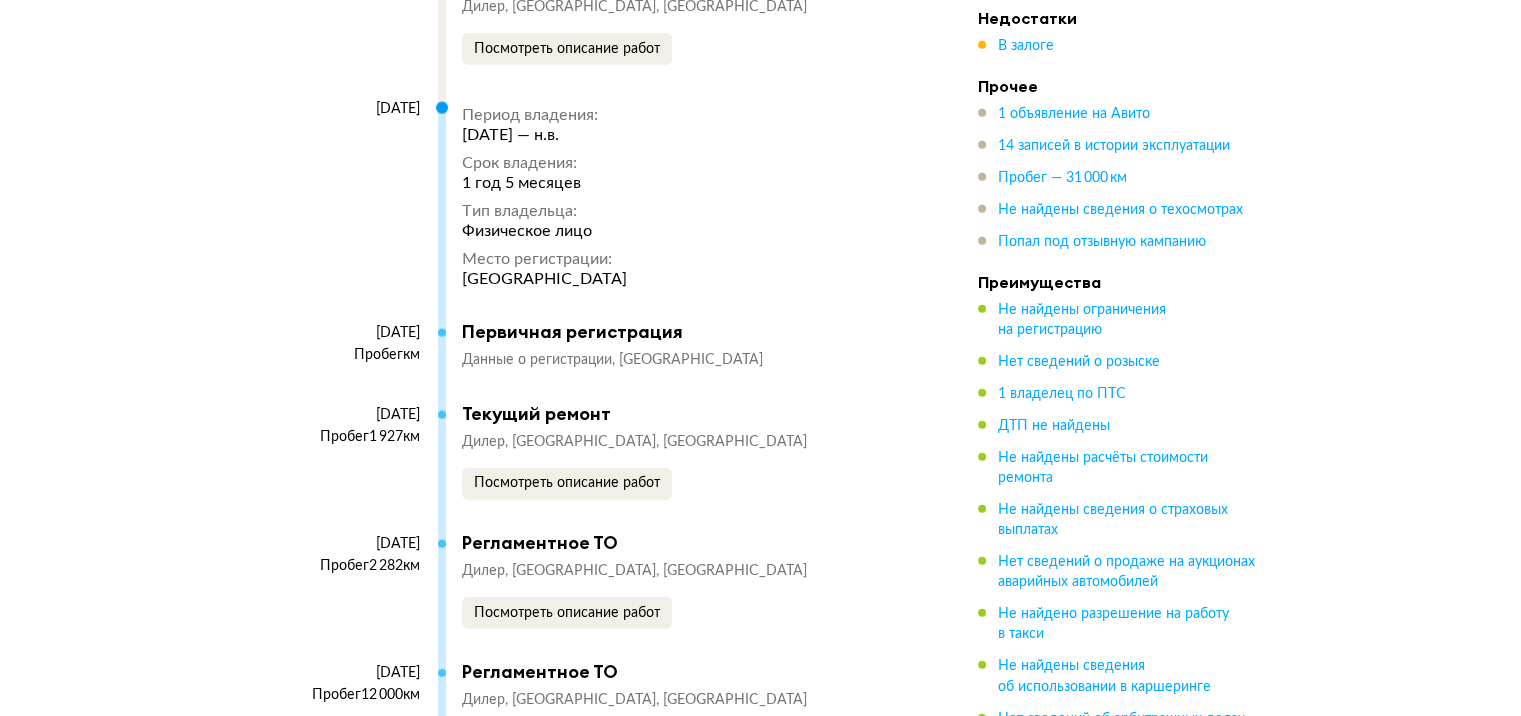scroll, scrollTop: 4800, scrollLeft: 0, axis: vertical 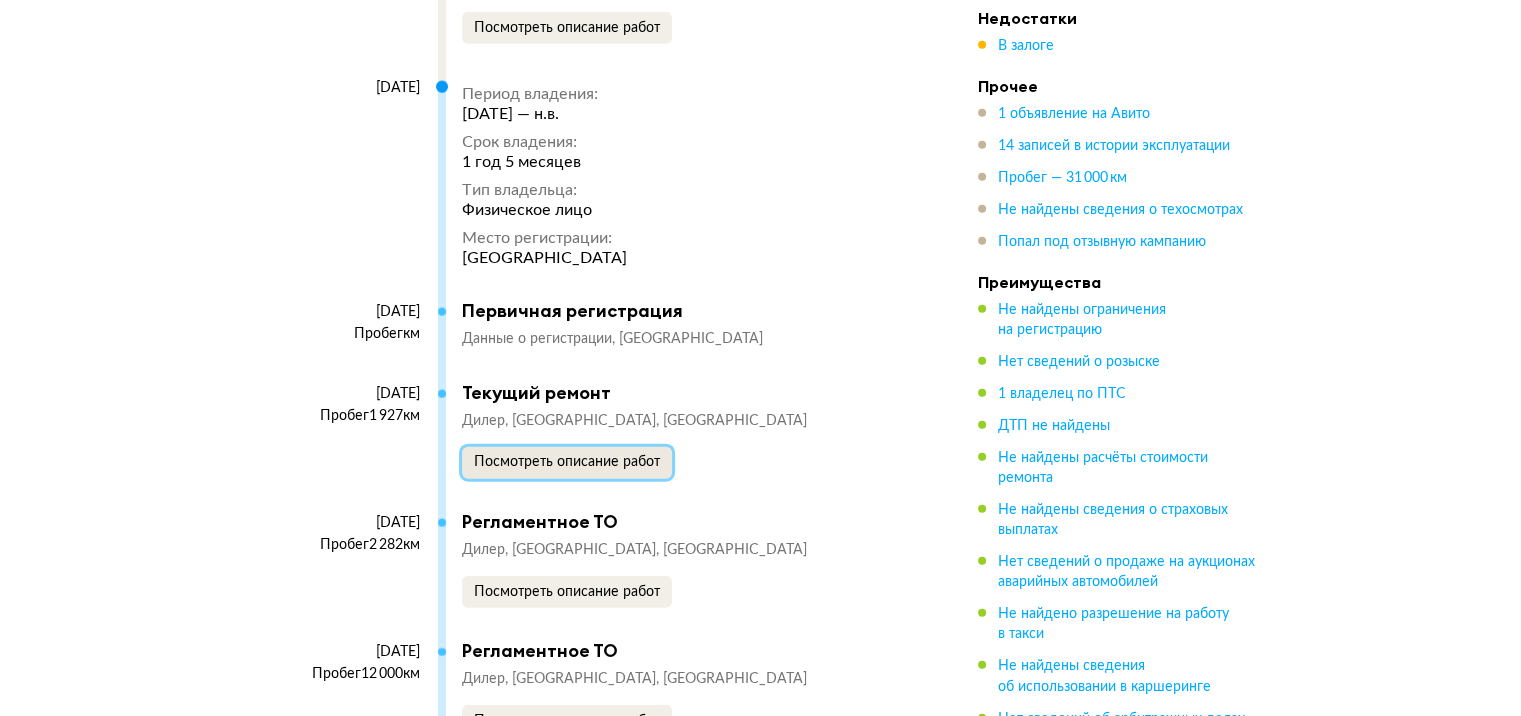 click on "Посмотреть описание работ" at bounding box center (567, 462) 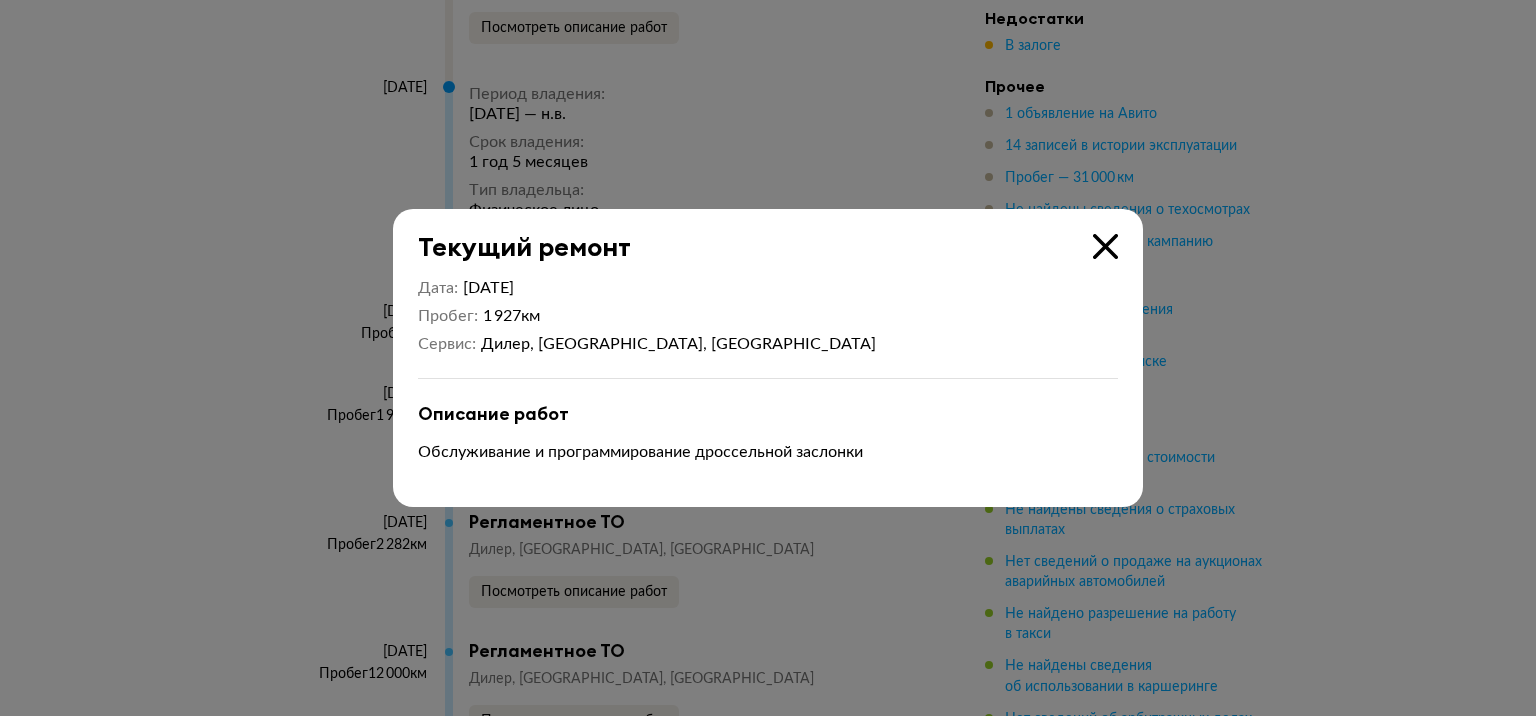 click at bounding box center (1105, 246) 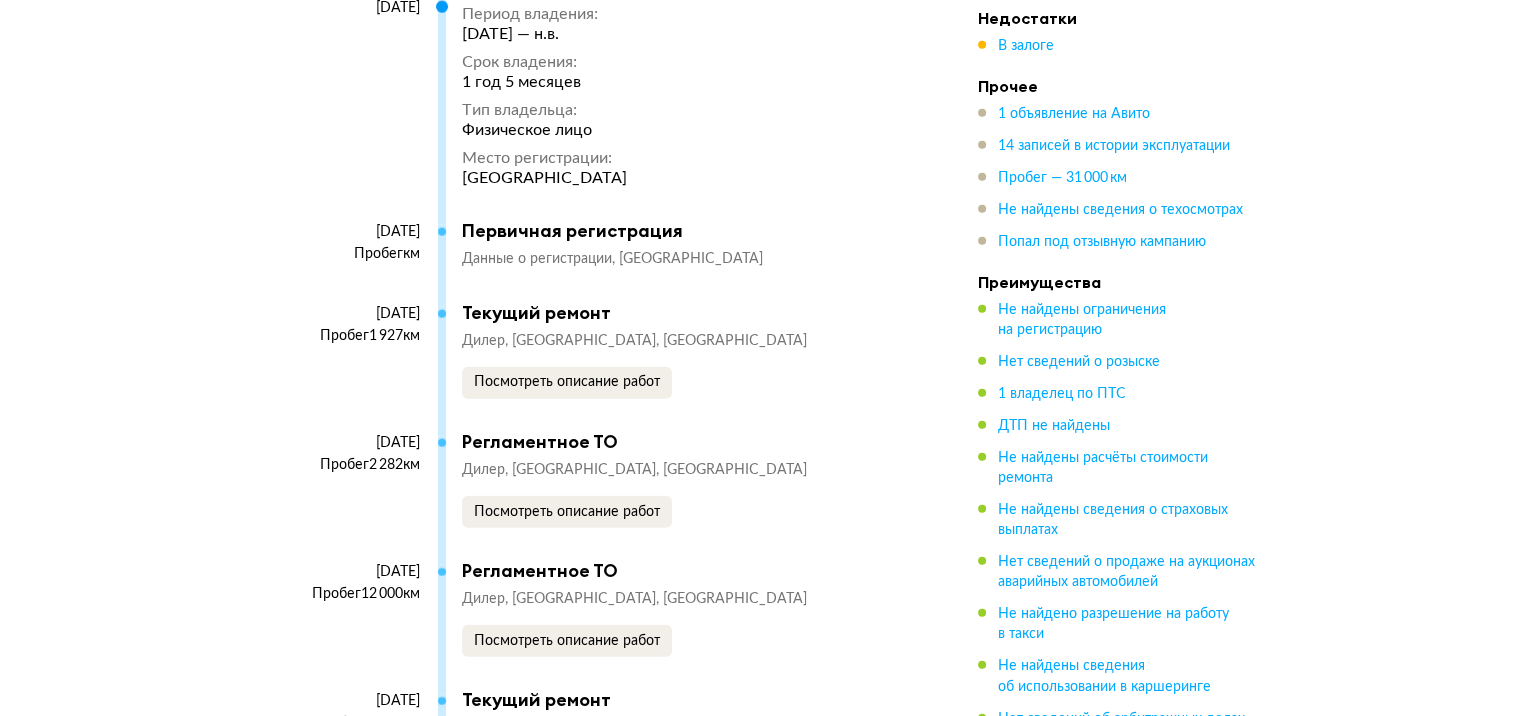scroll, scrollTop: 4900, scrollLeft: 0, axis: vertical 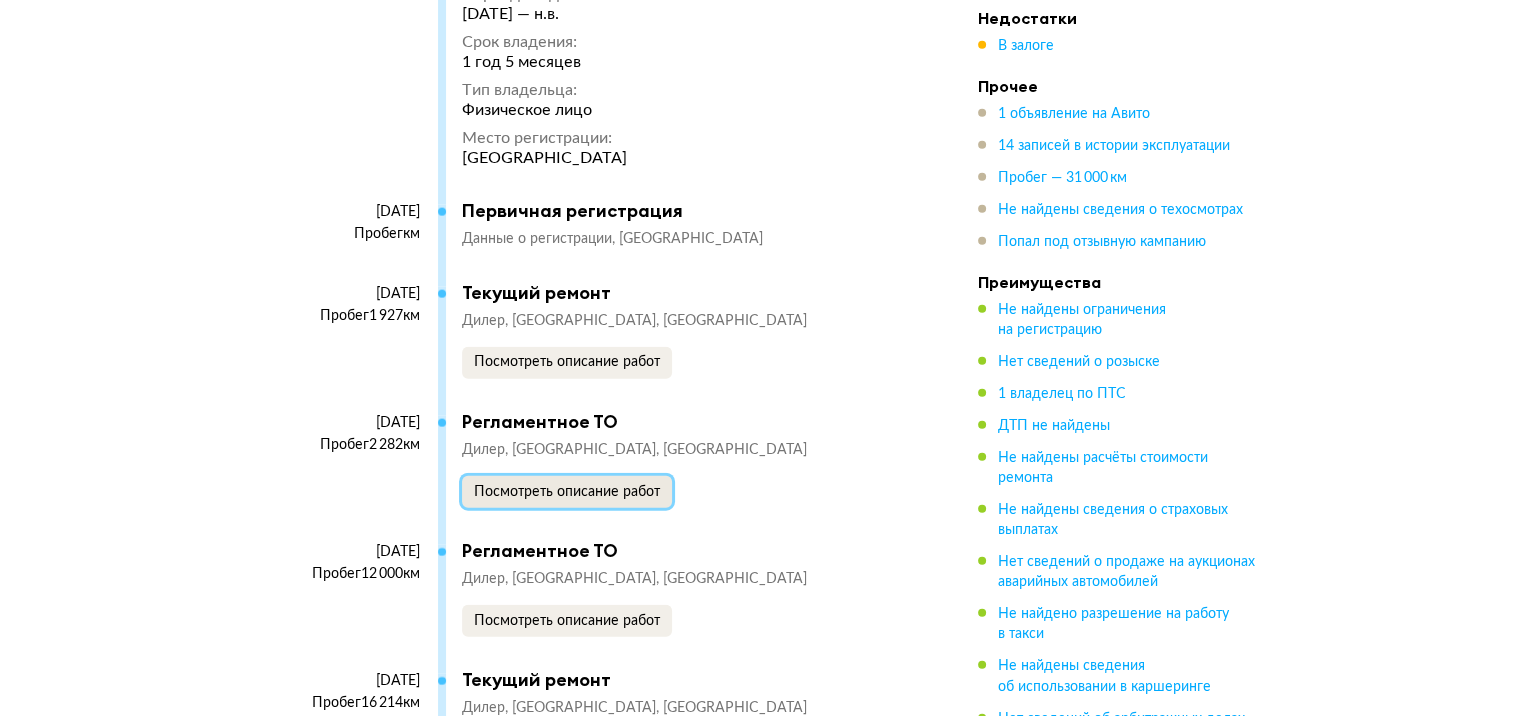click on "Посмотреть описание работ" at bounding box center (567, 492) 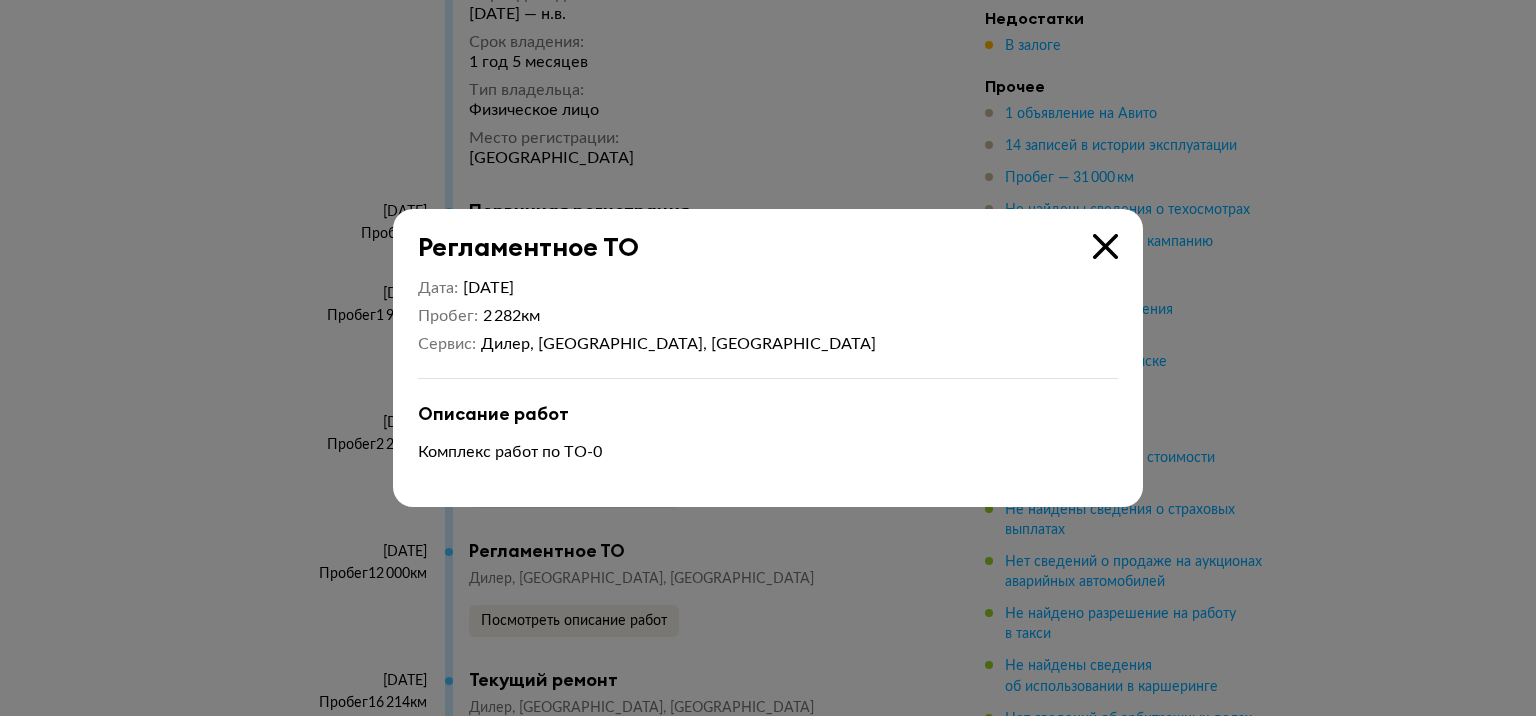click at bounding box center [1105, 246] 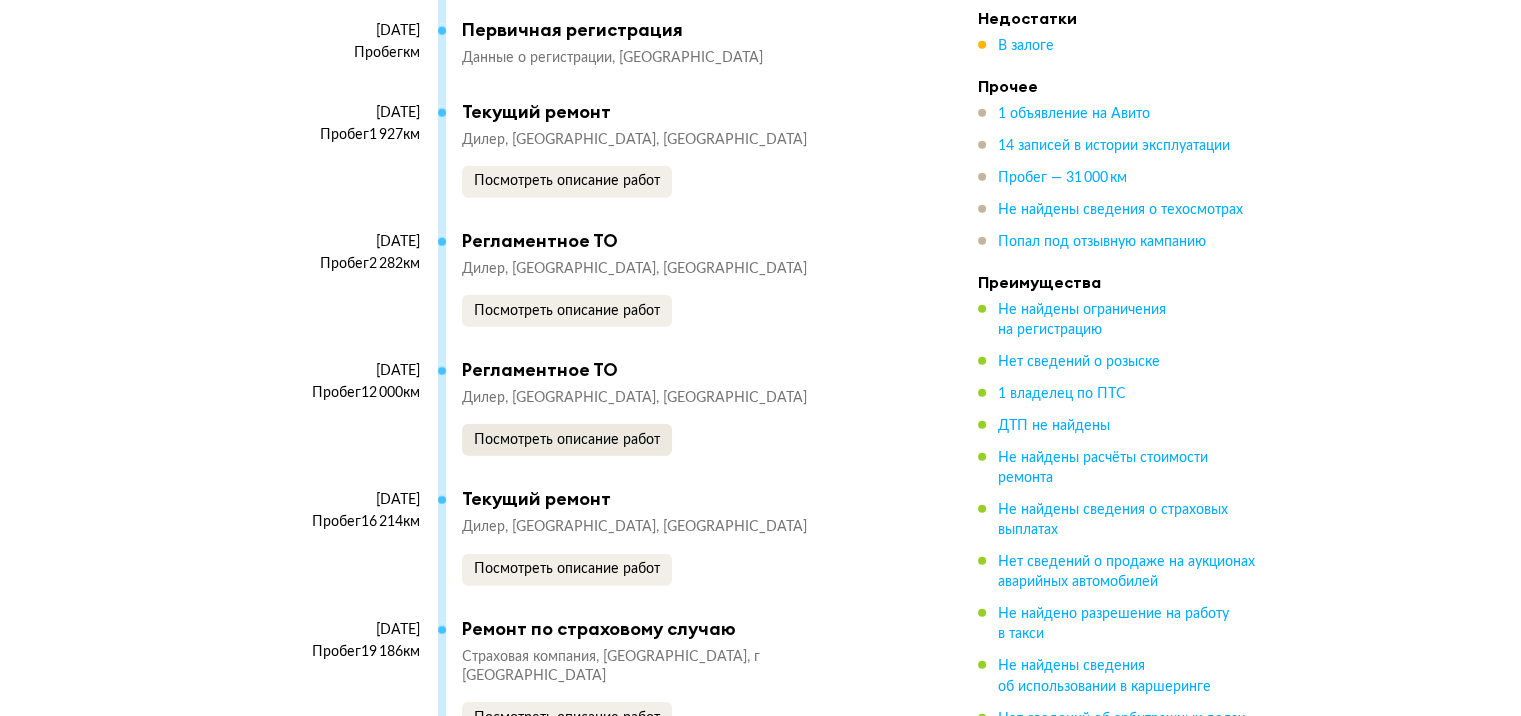 scroll, scrollTop: 5100, scrollLeft: 0, axis: vertical 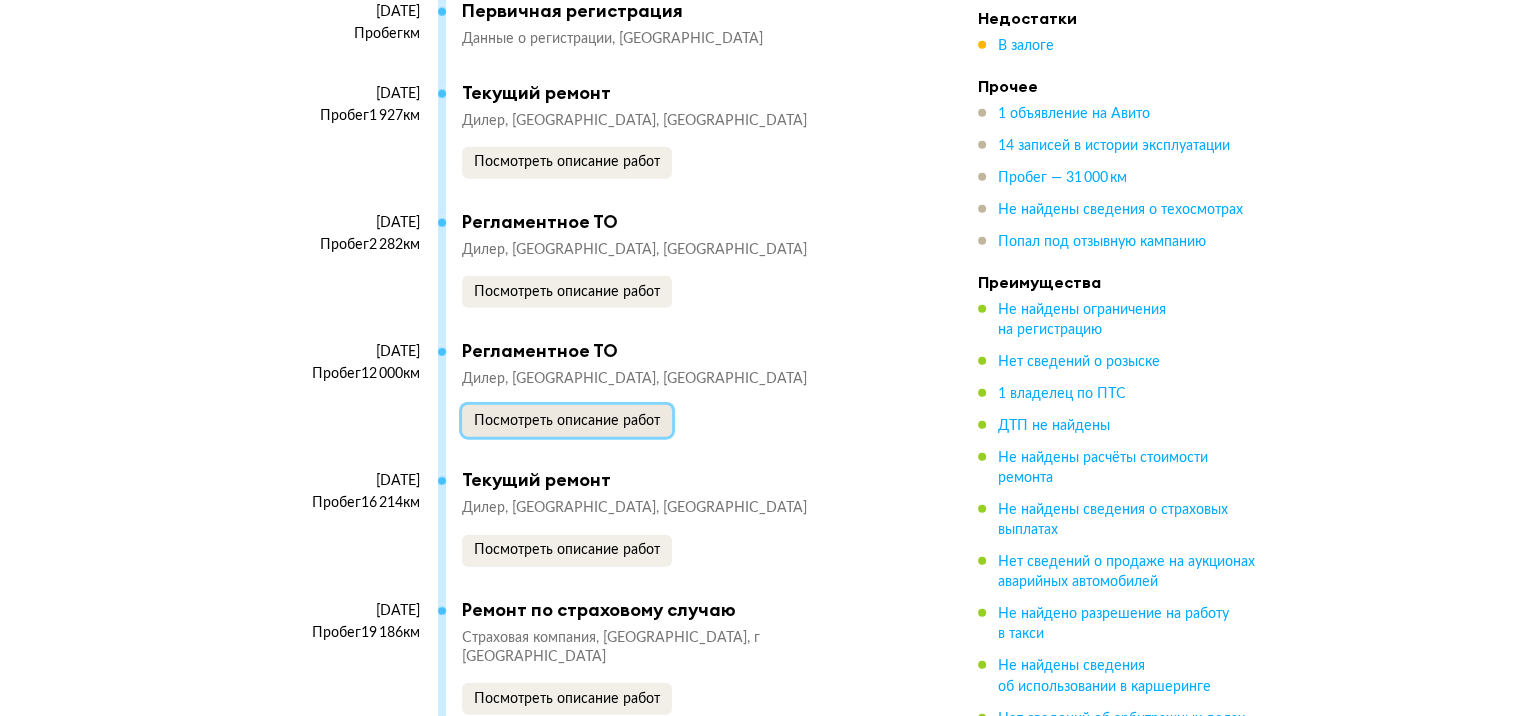 click on "Посмотреть описание работ" at bounding box center [567, 421] 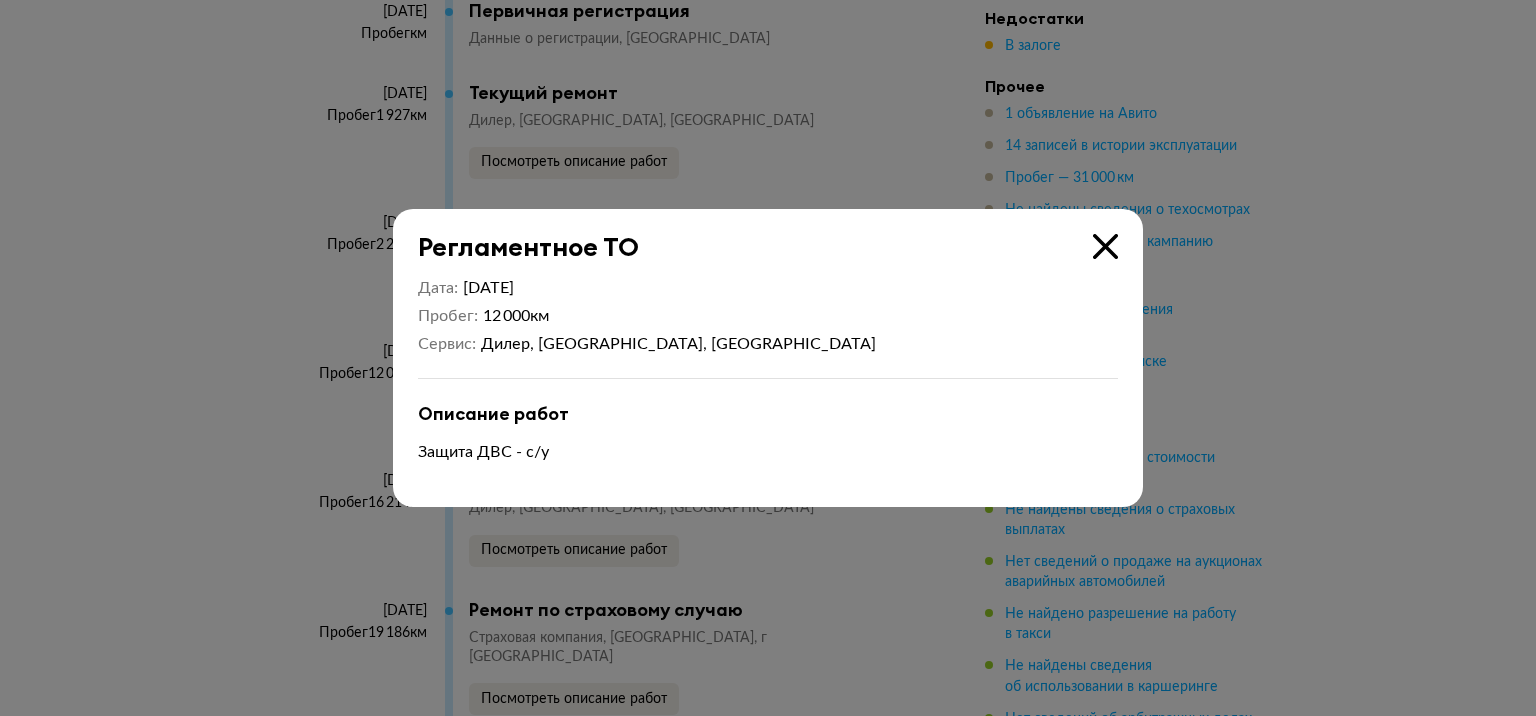 click at bounding box center (1105, 246) 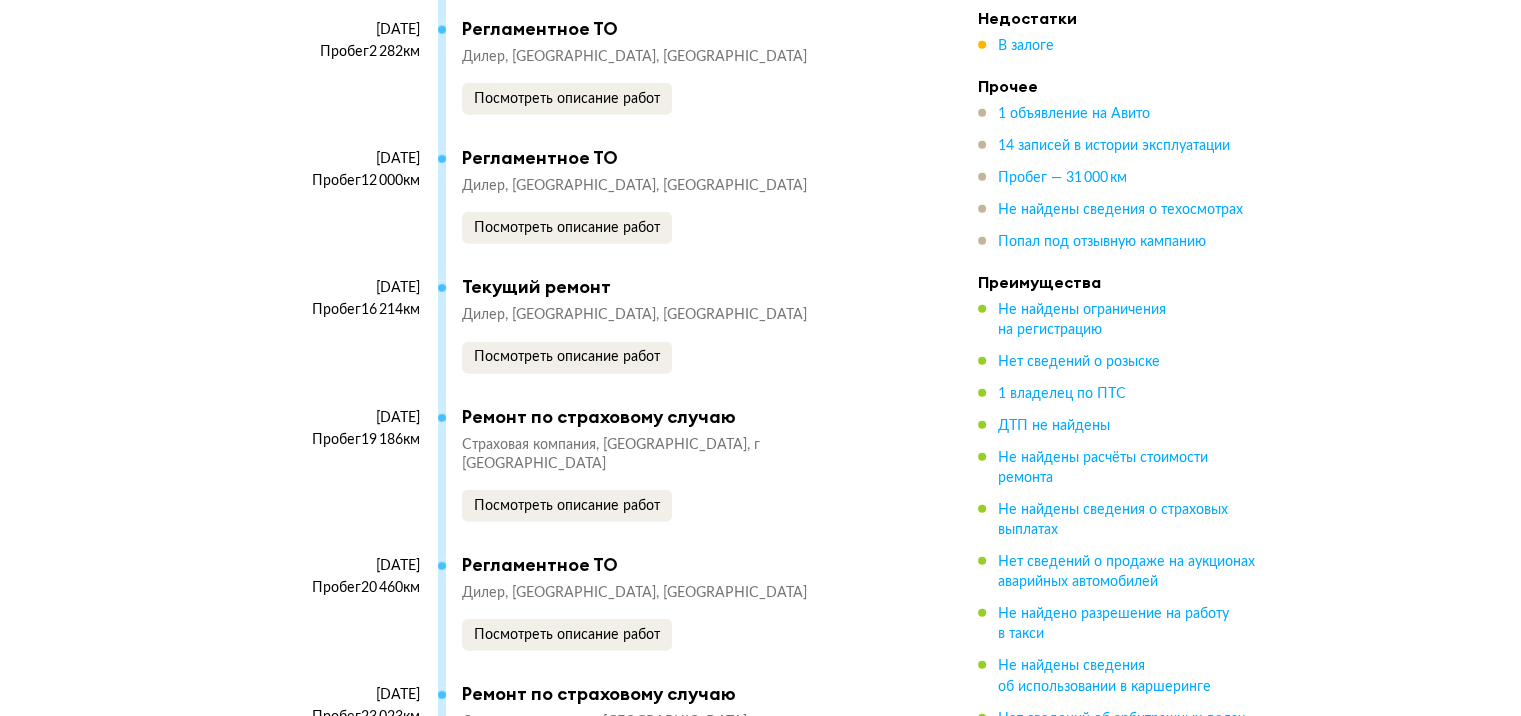 scroll, scrollTop: 5300, scrollLeft: 0, axis: vertical 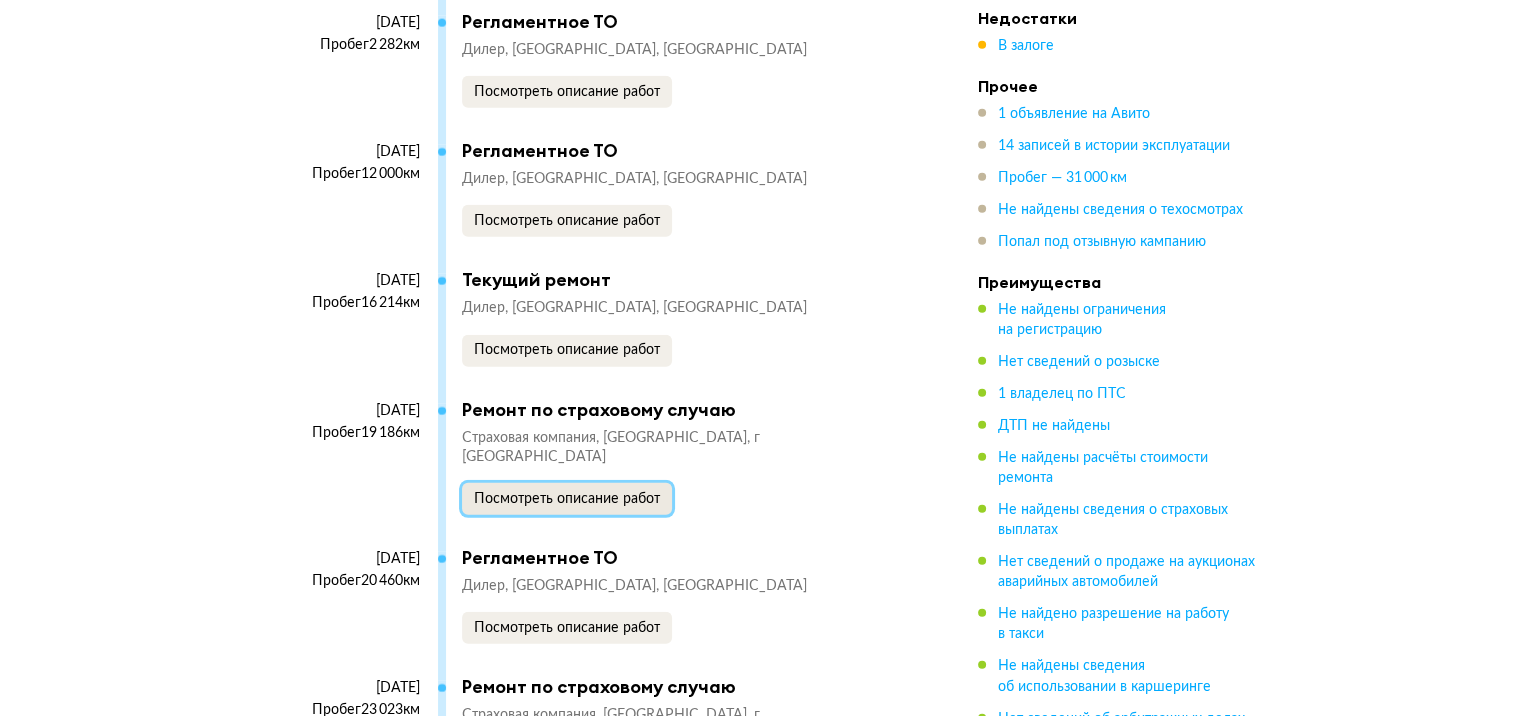 click on "Посмотреть описание работ" at bounding box center (567, 499) 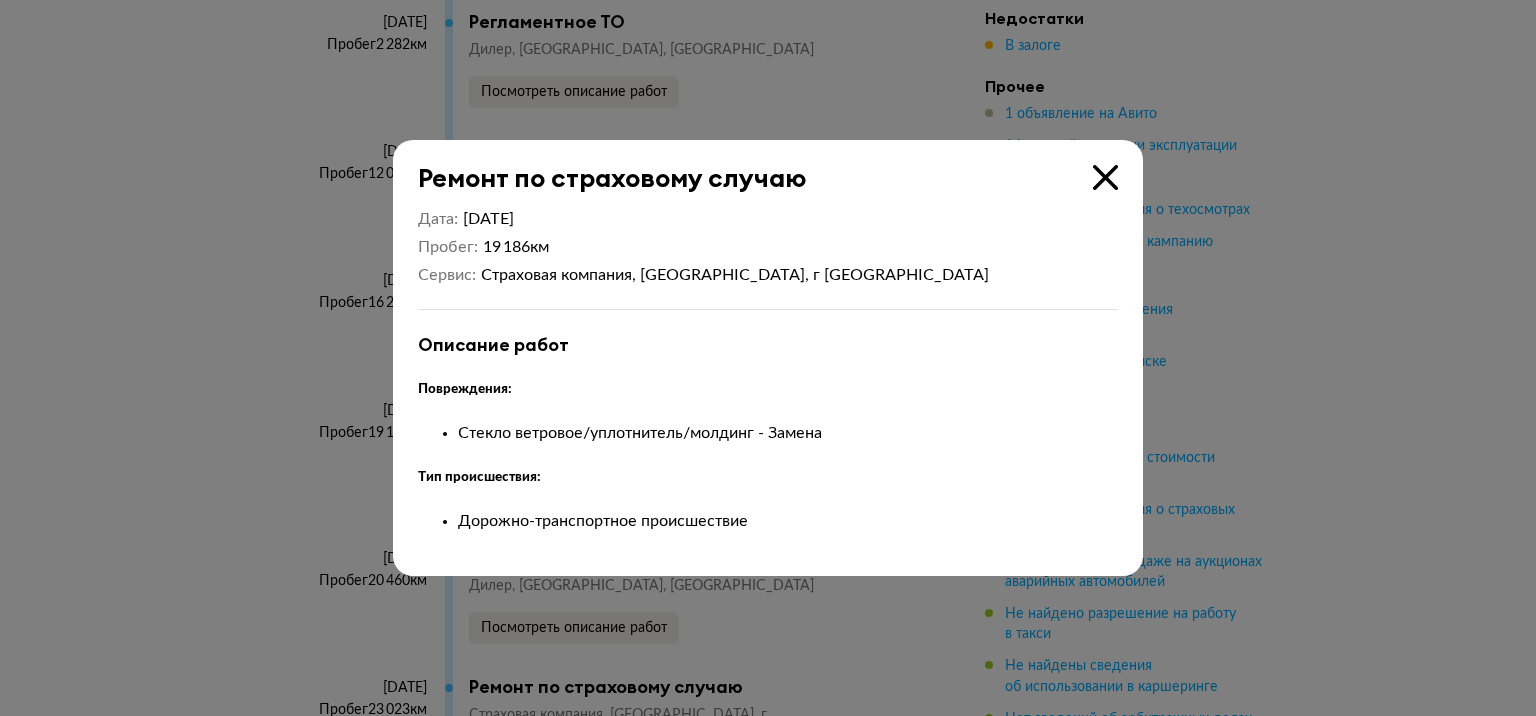 click at bounding box center (1105, 177) 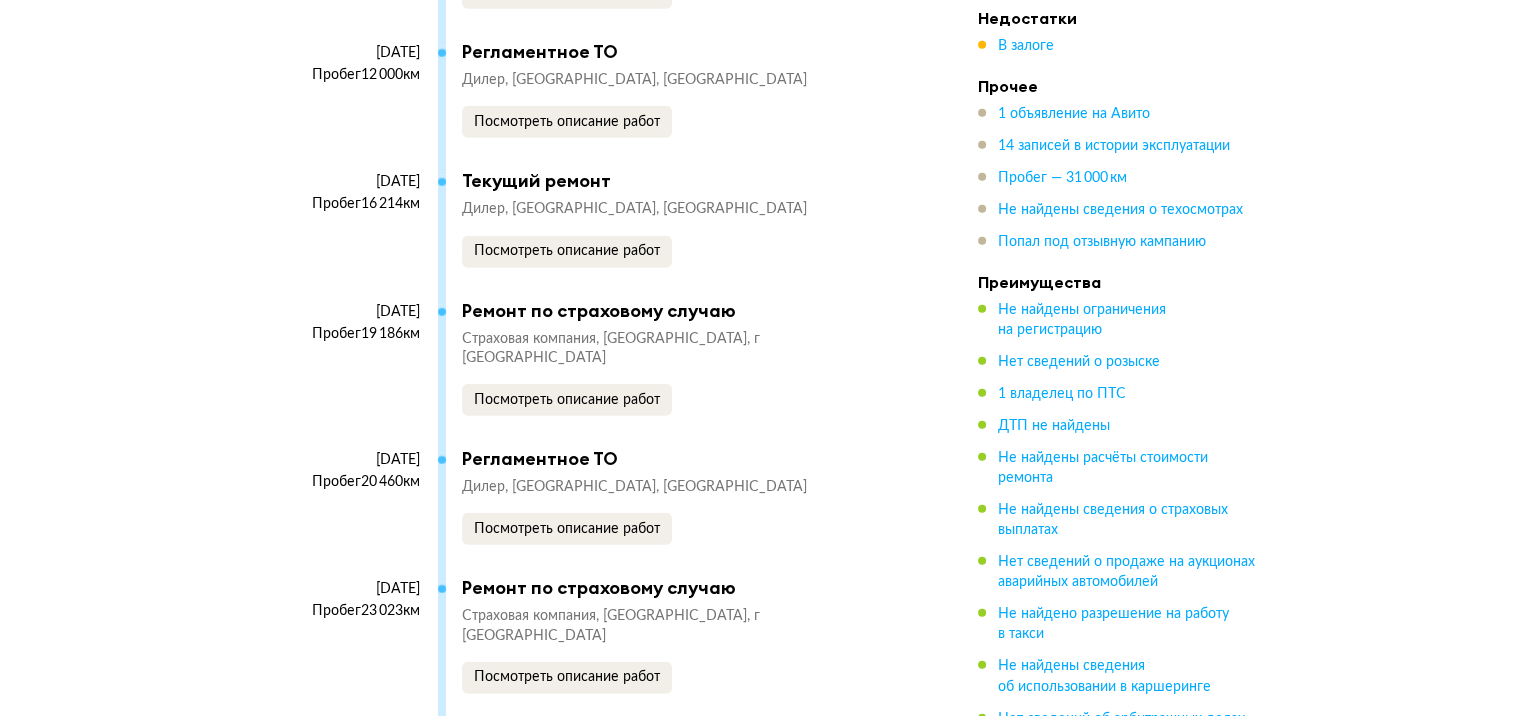 scroll, scrollTop: 5400, scrollLeft: 0, axis: vertical 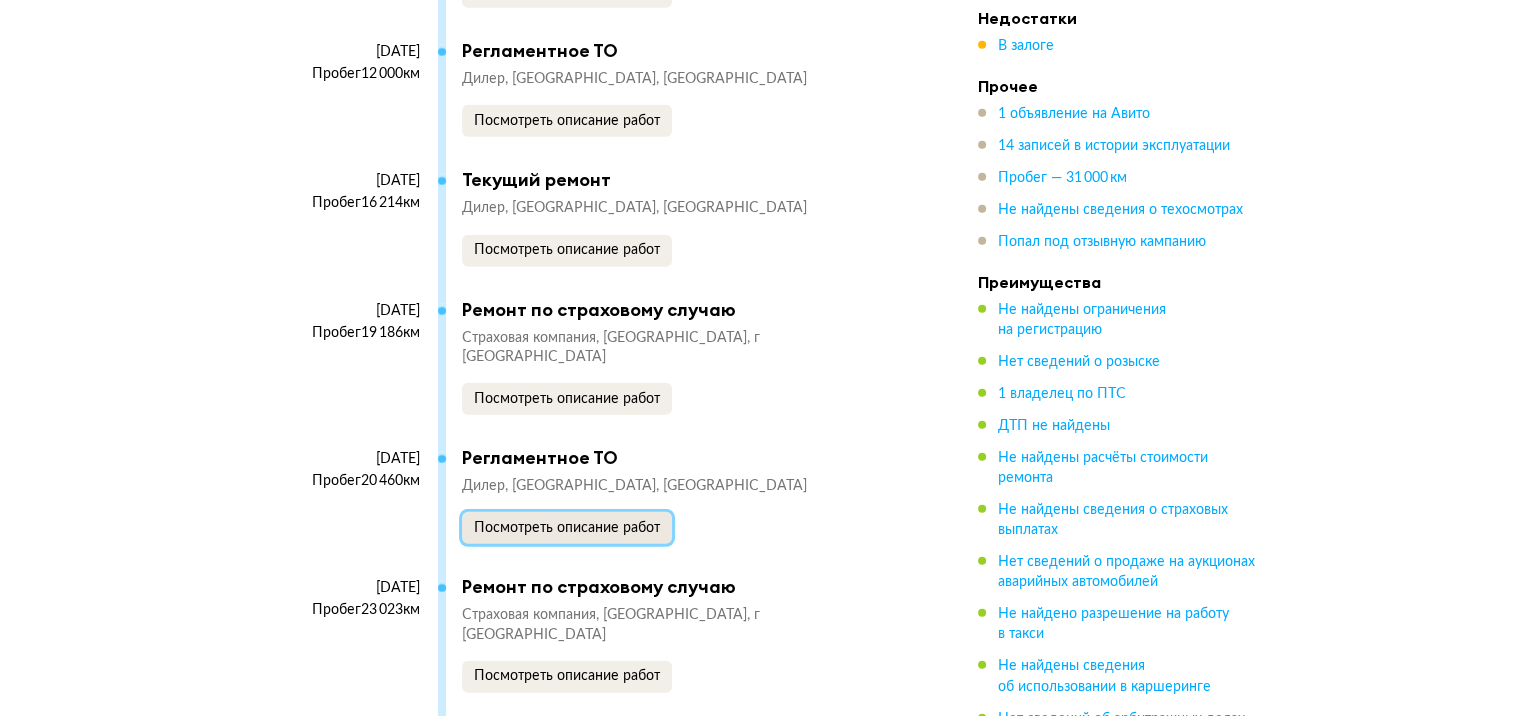 click on "Посмотреть описание работ" at bounding box center [567, 528] 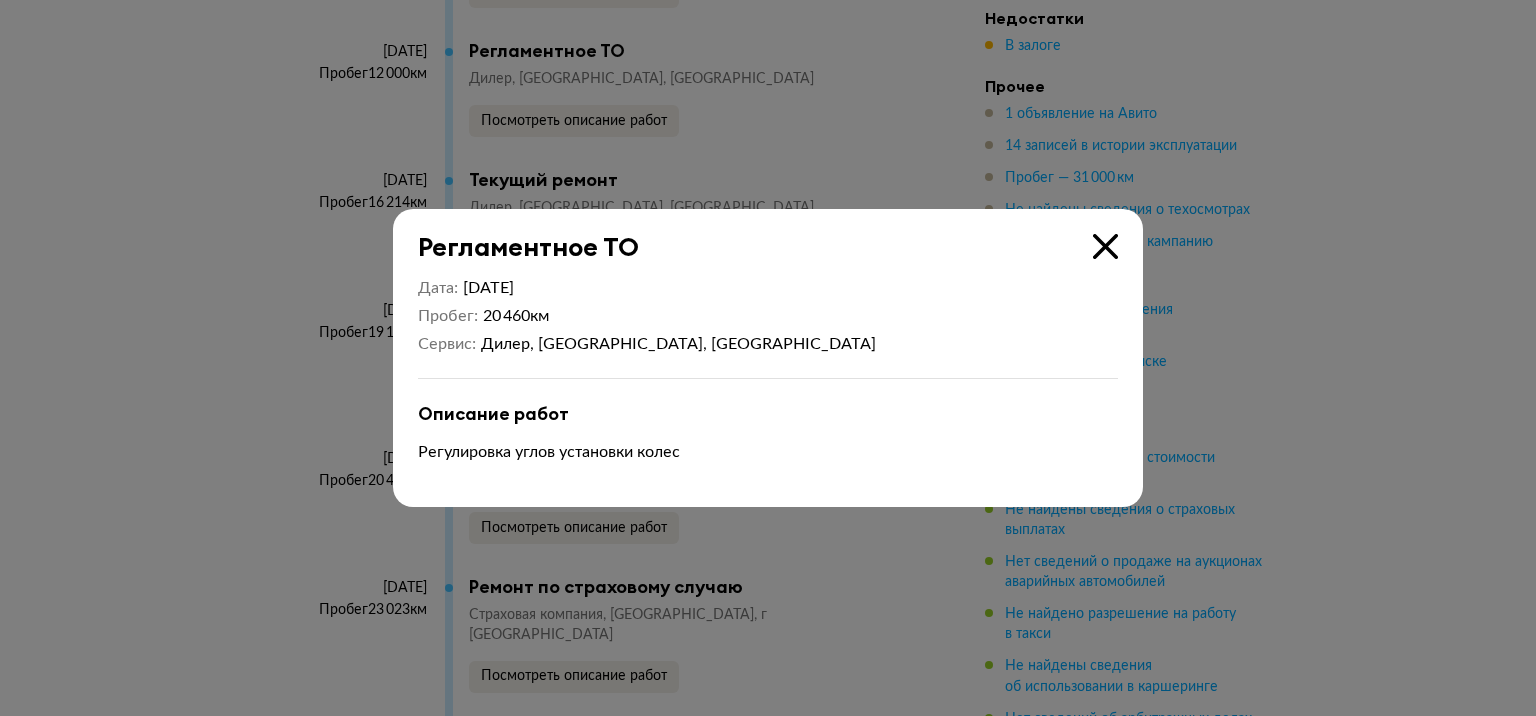 click at bounding box center (1105, 246) 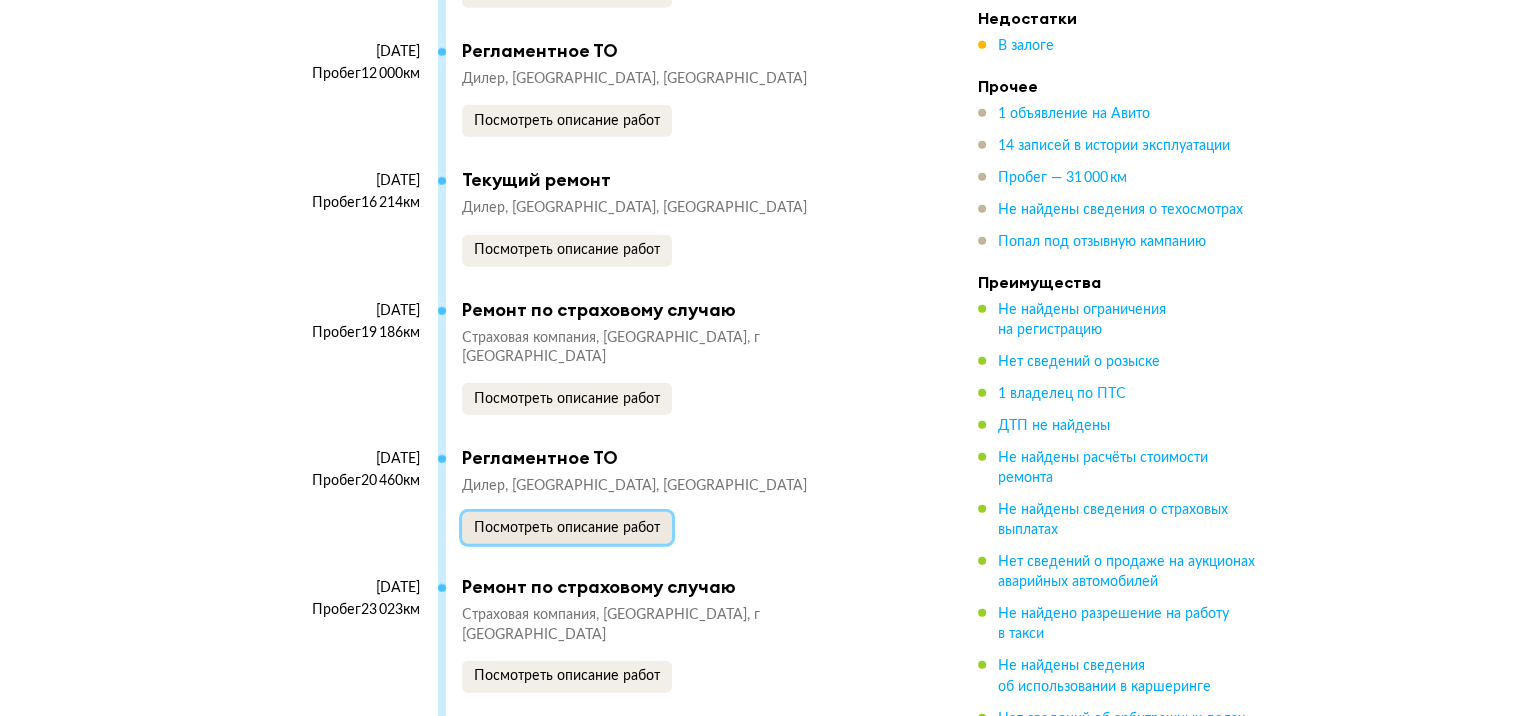 click on "Посмотреть описание работ" at bounding box center (567, 528) 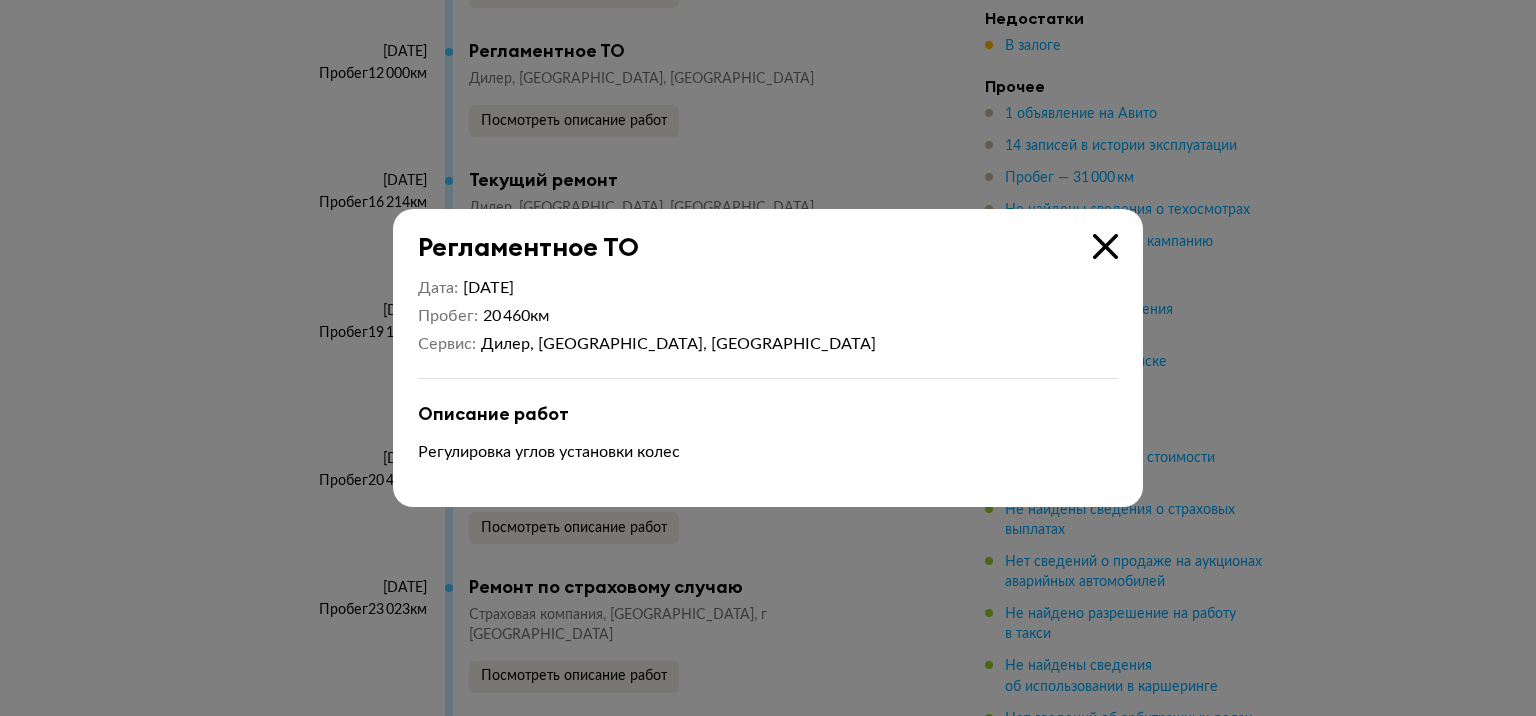 click at bounding box center (1105, 246) 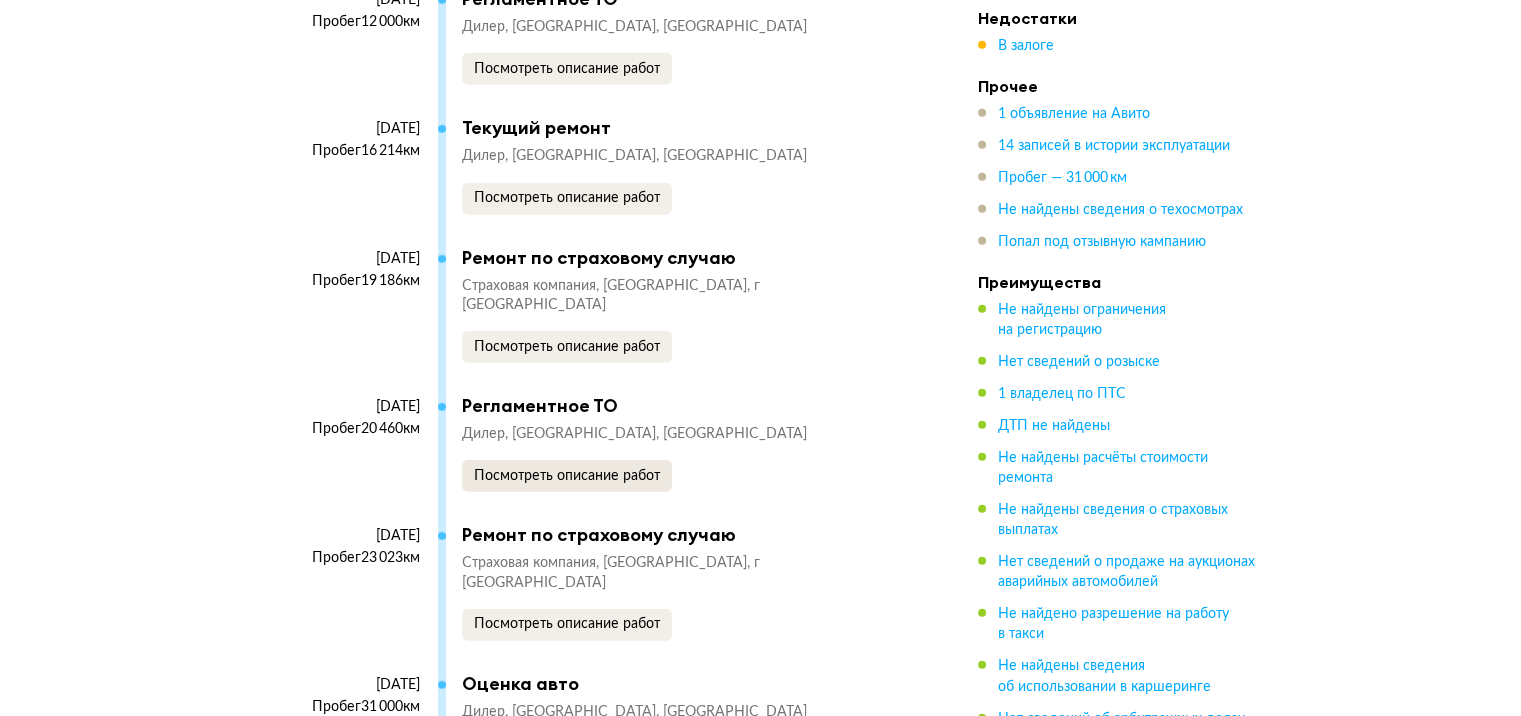 scroll, scrollTop: 5600, scrollLeft: 0, axis: vertical 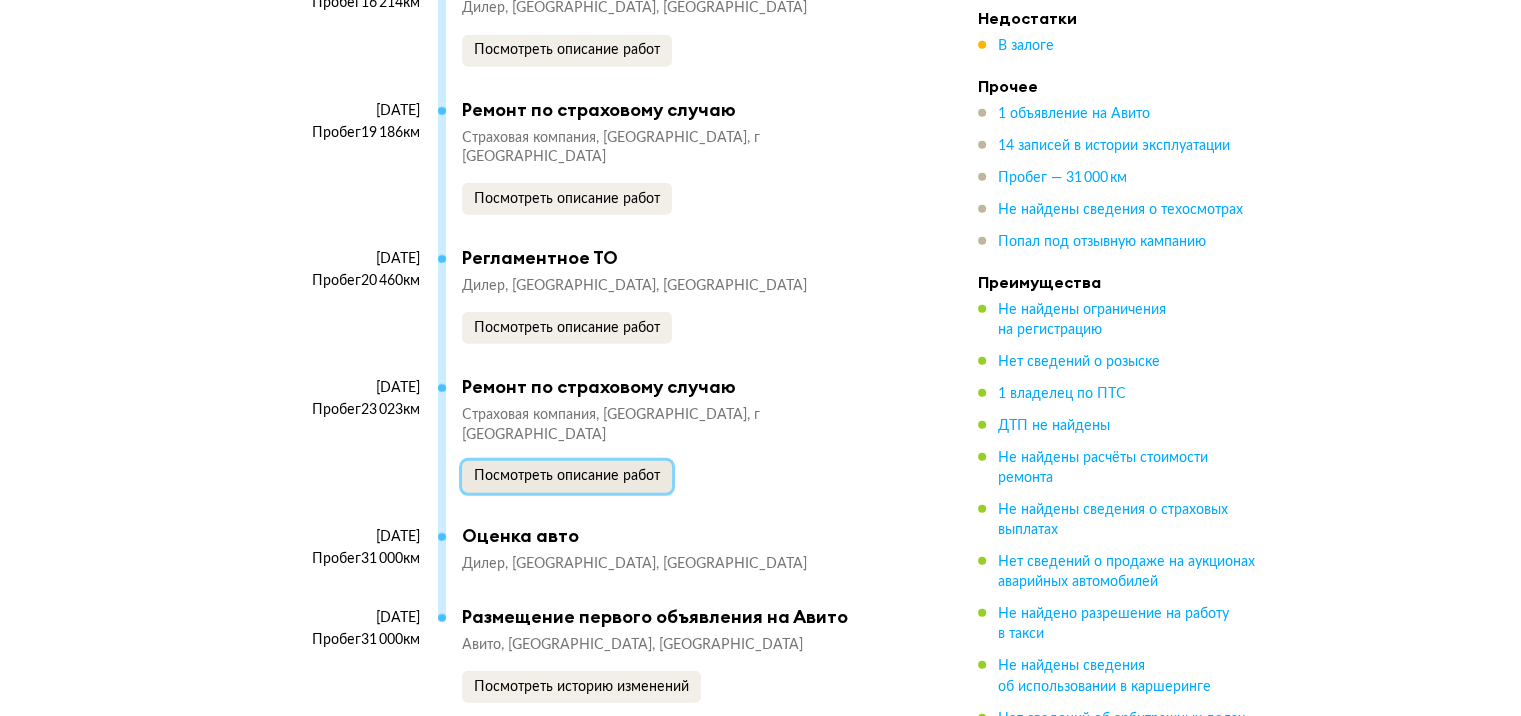 click on "Посмотреть описание работ" at bounding box center [567, 476] 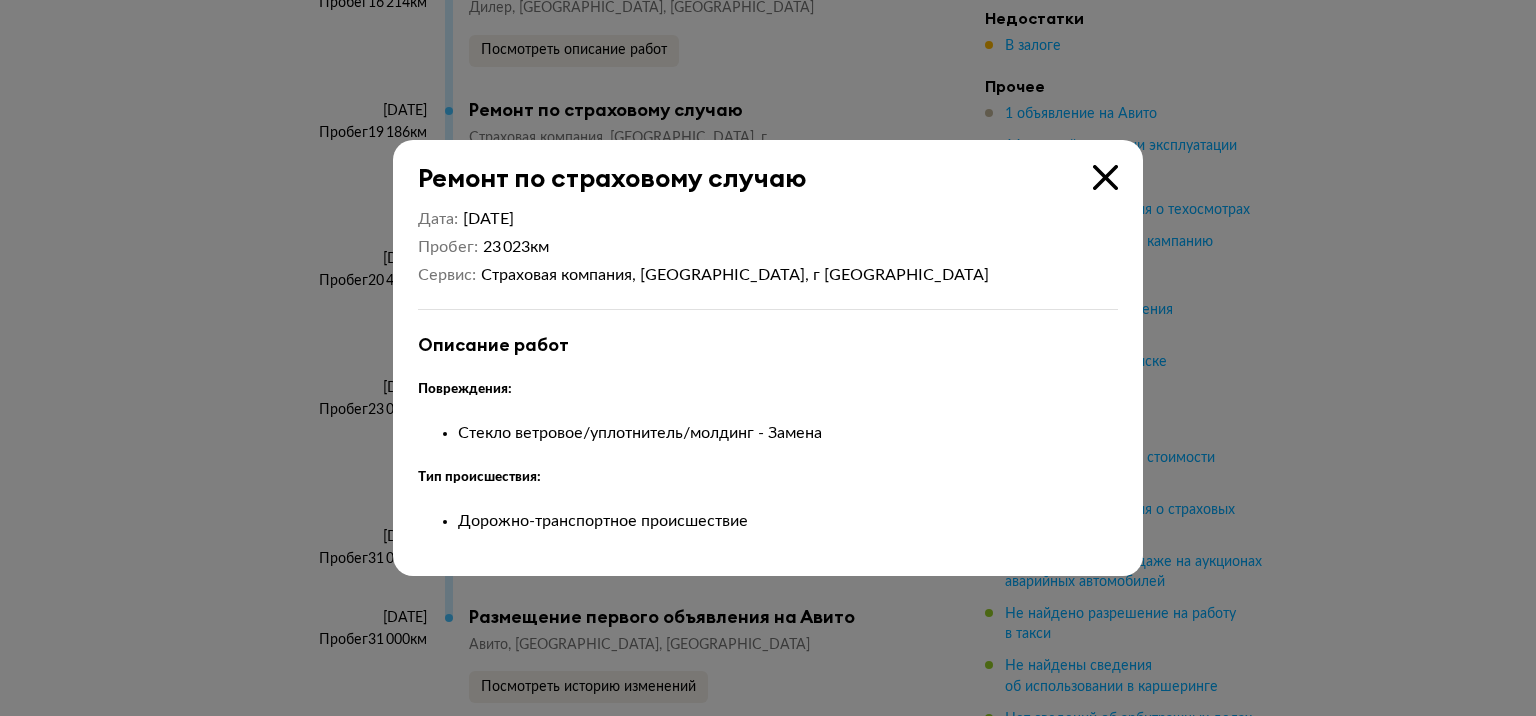 click at bounding box center (1105, 177) 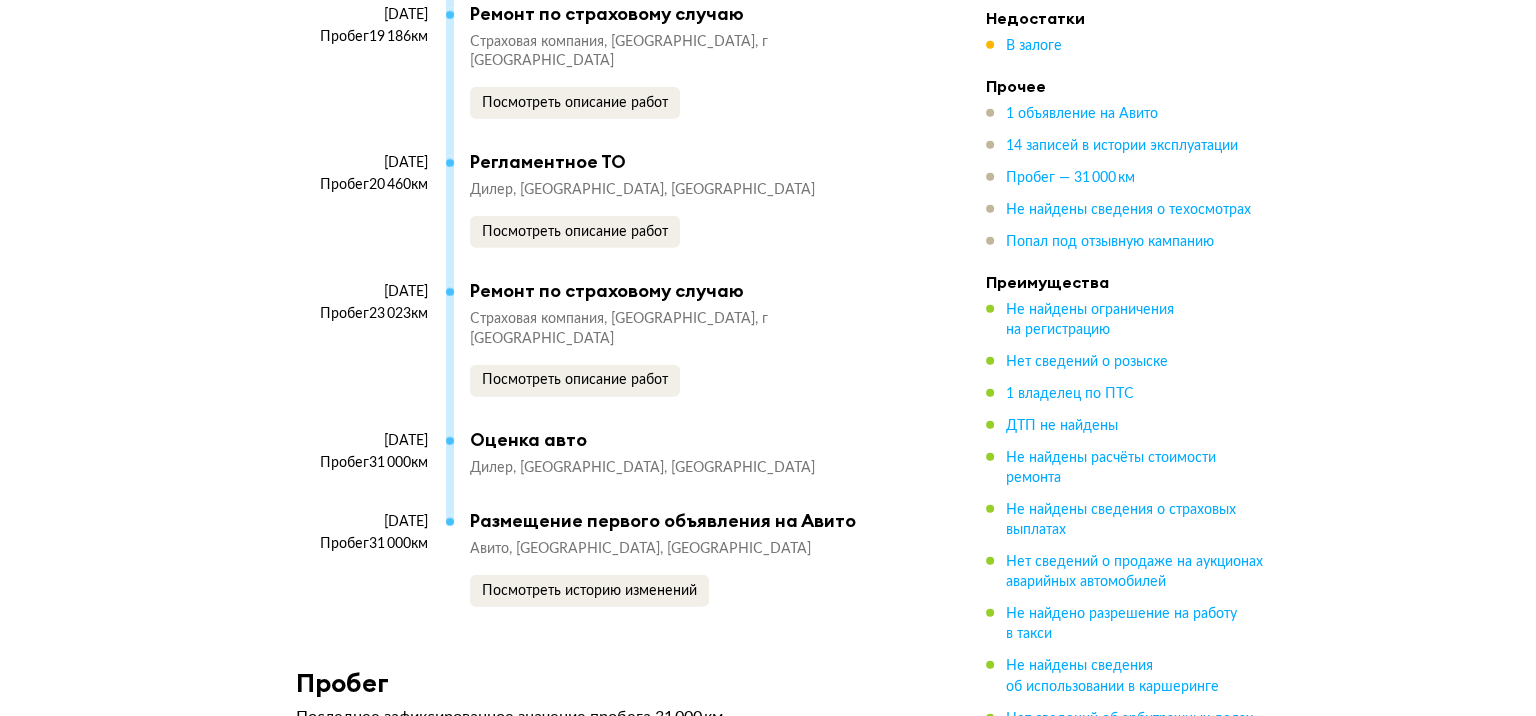 scroll, scrollTop: 5700, scrollLeft: 0, axis: vertical 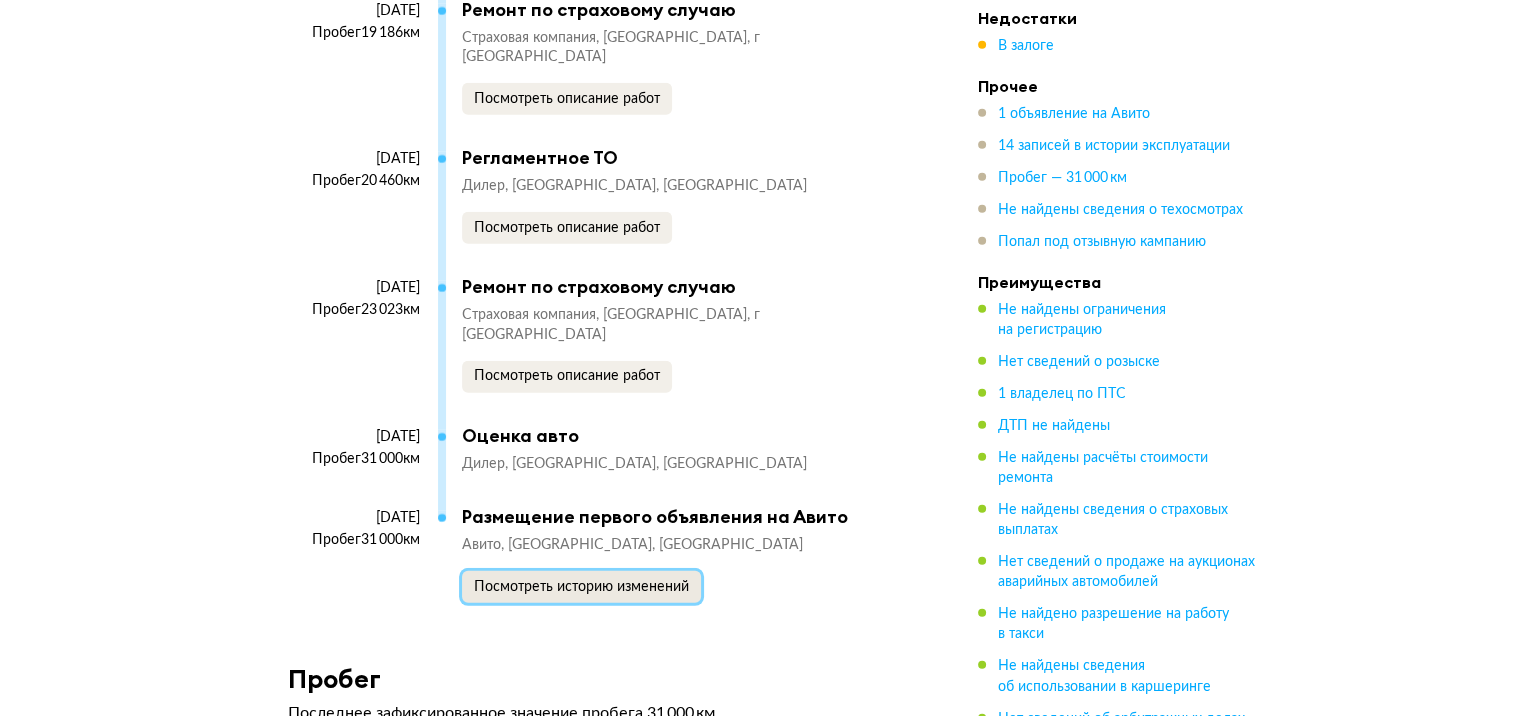 click on "Посмотреть историю изменений" at bounding box center (581, 587) 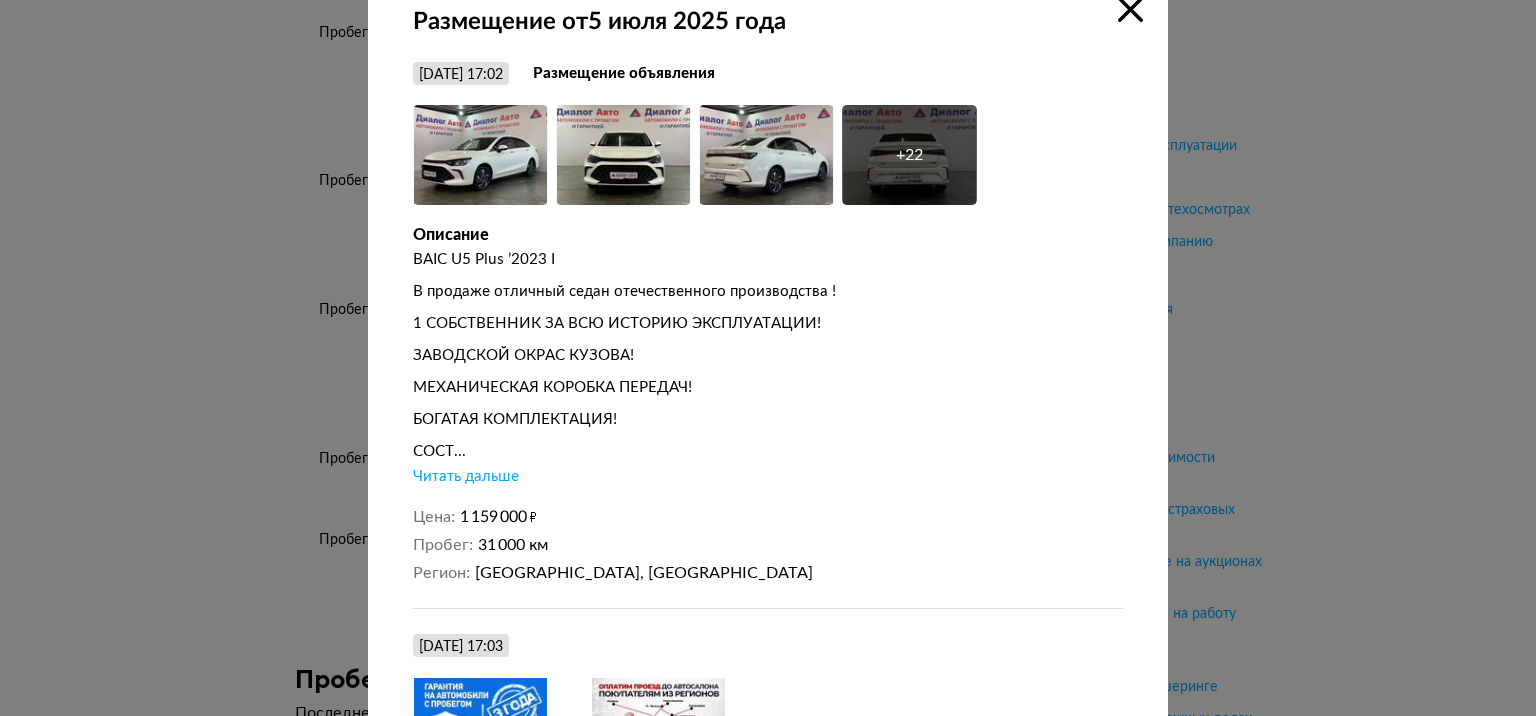 scroll, scrollTop: 0, scrollLeft: 0, axis: both 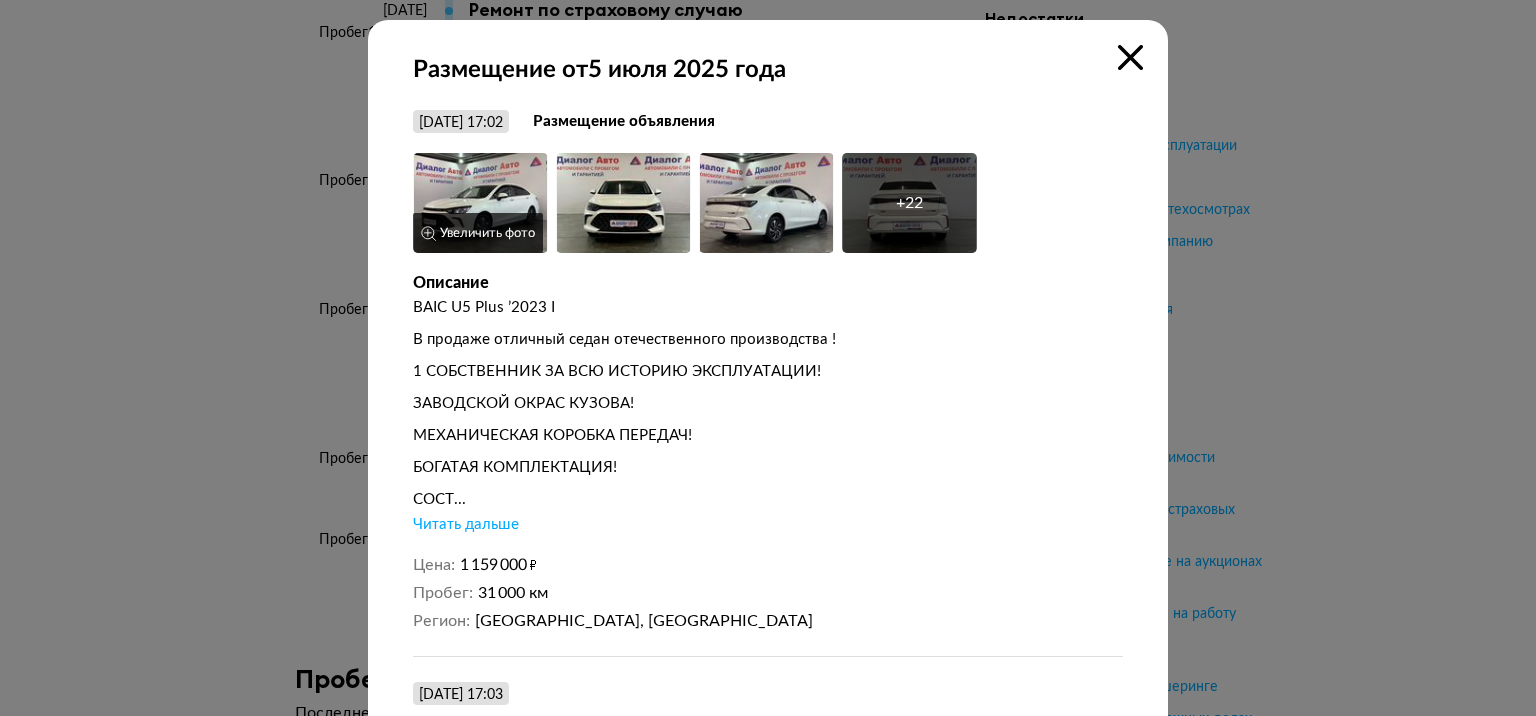 click on "Увеличить фото" at bounding box center [478, 233] 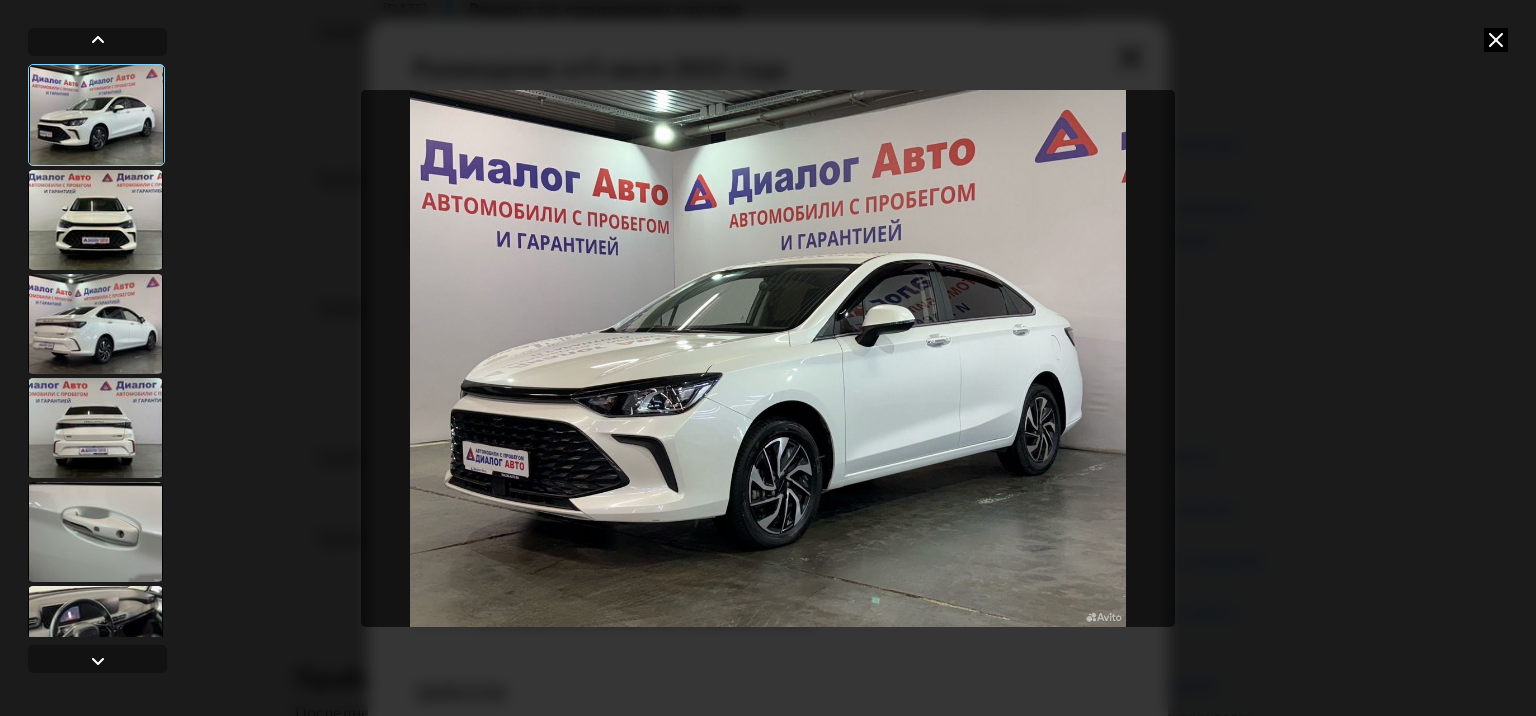 click at bounding box center [95, 220] 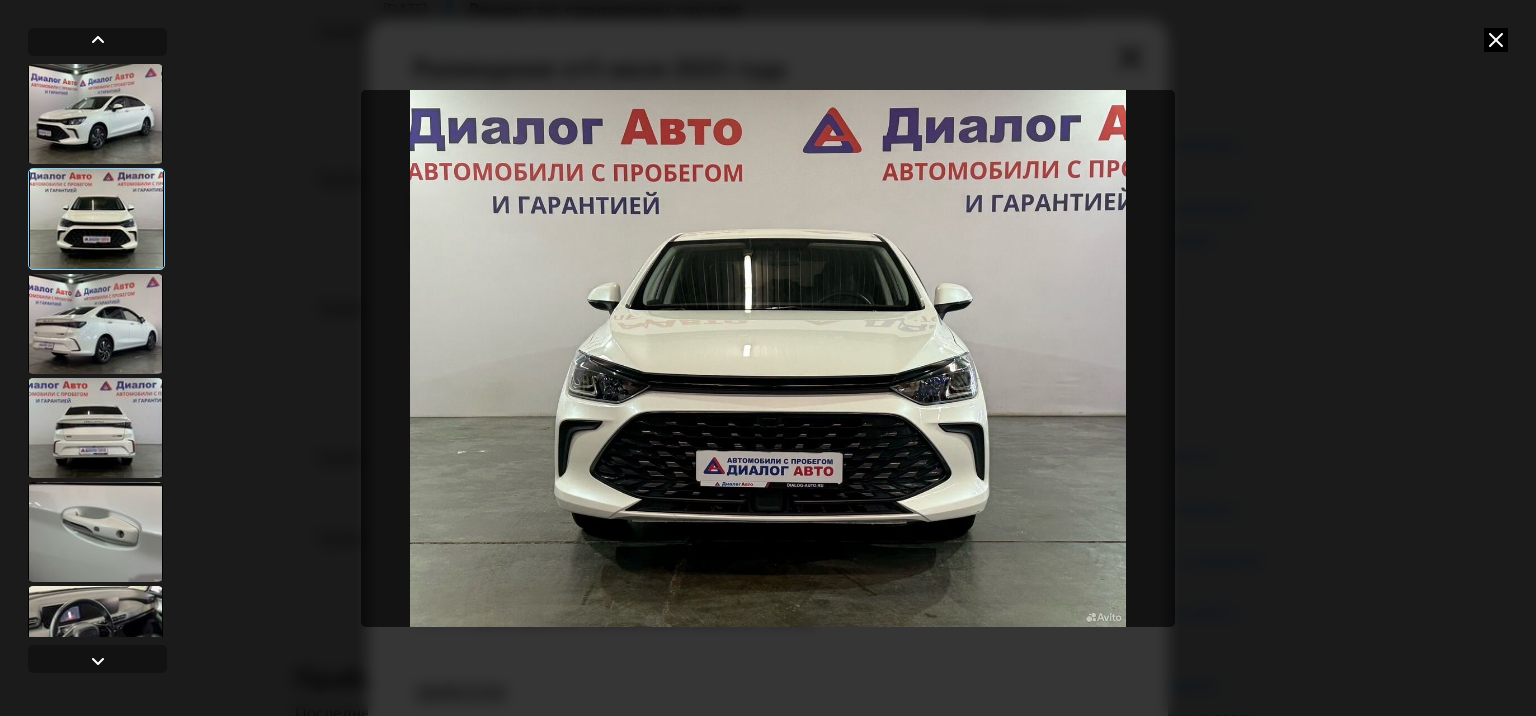 click at bounding box center (95, 324) 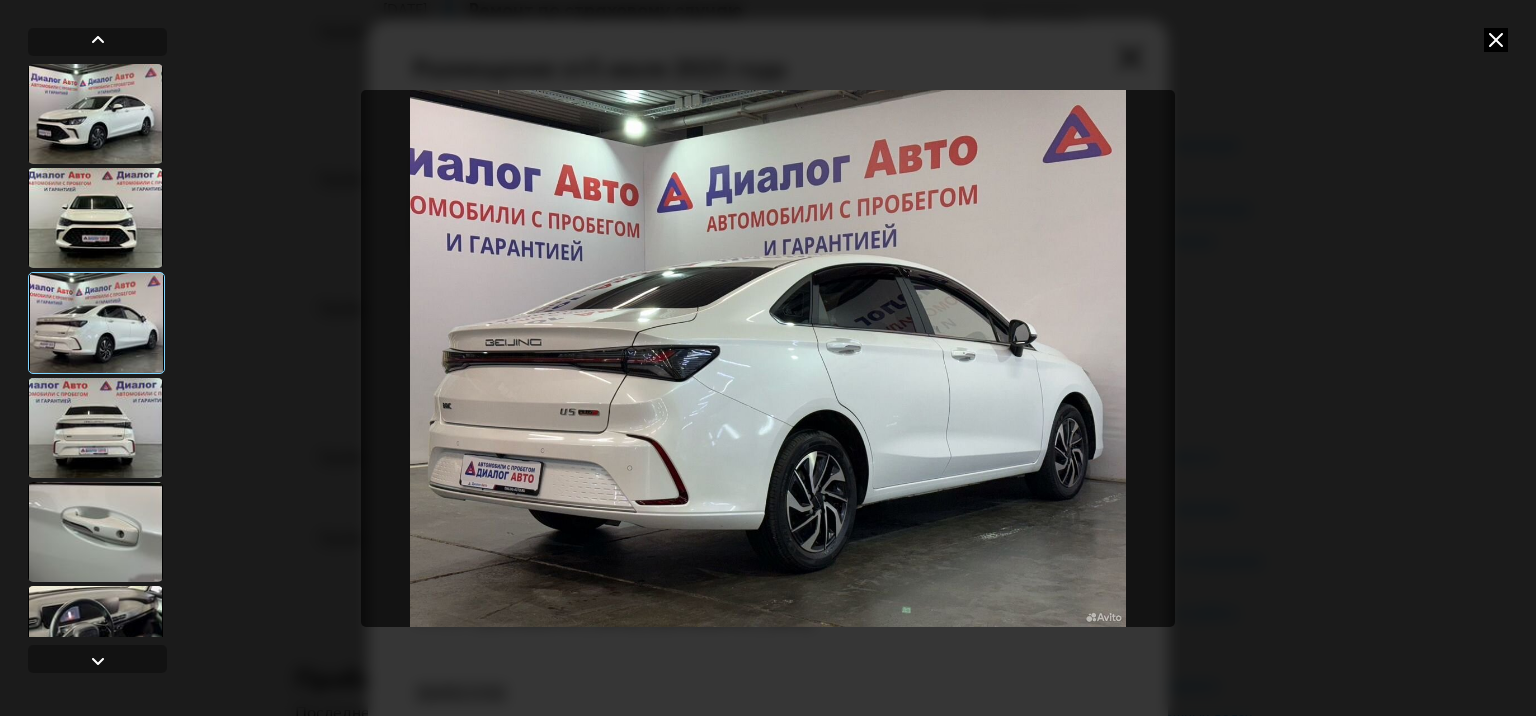 click at bounding box center (95, 428) 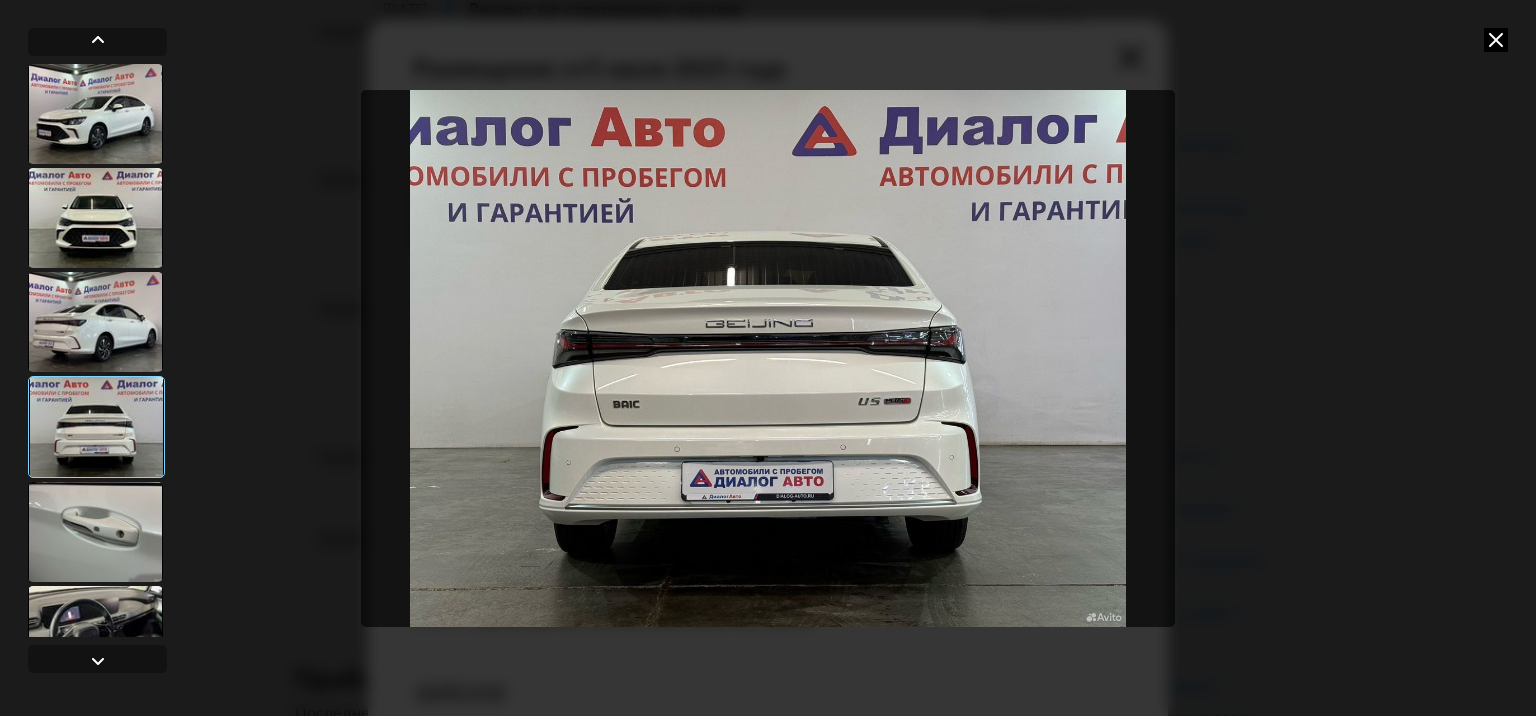 click at bounding box center [95, 532] 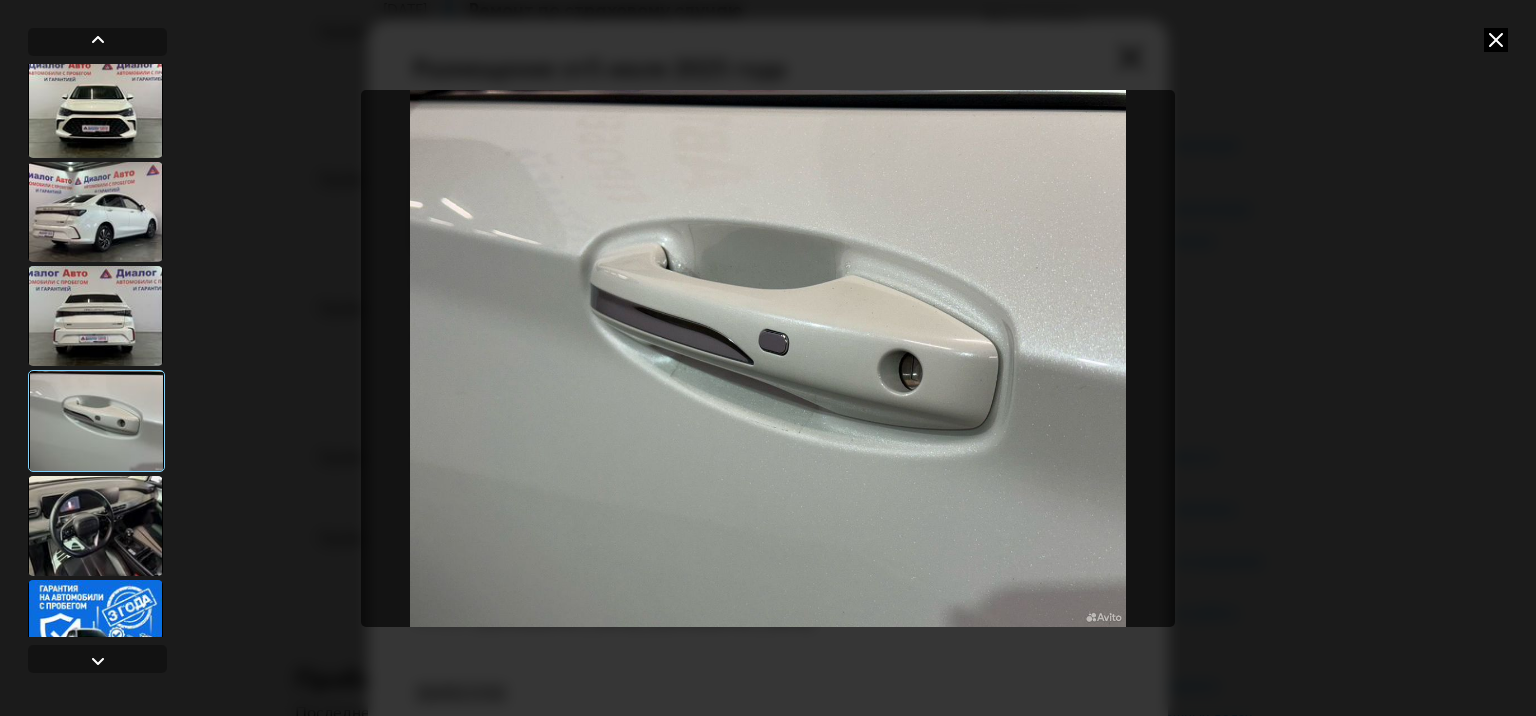 scroll, scrollTop: 200, scrollLeft: 0, axis: vertical 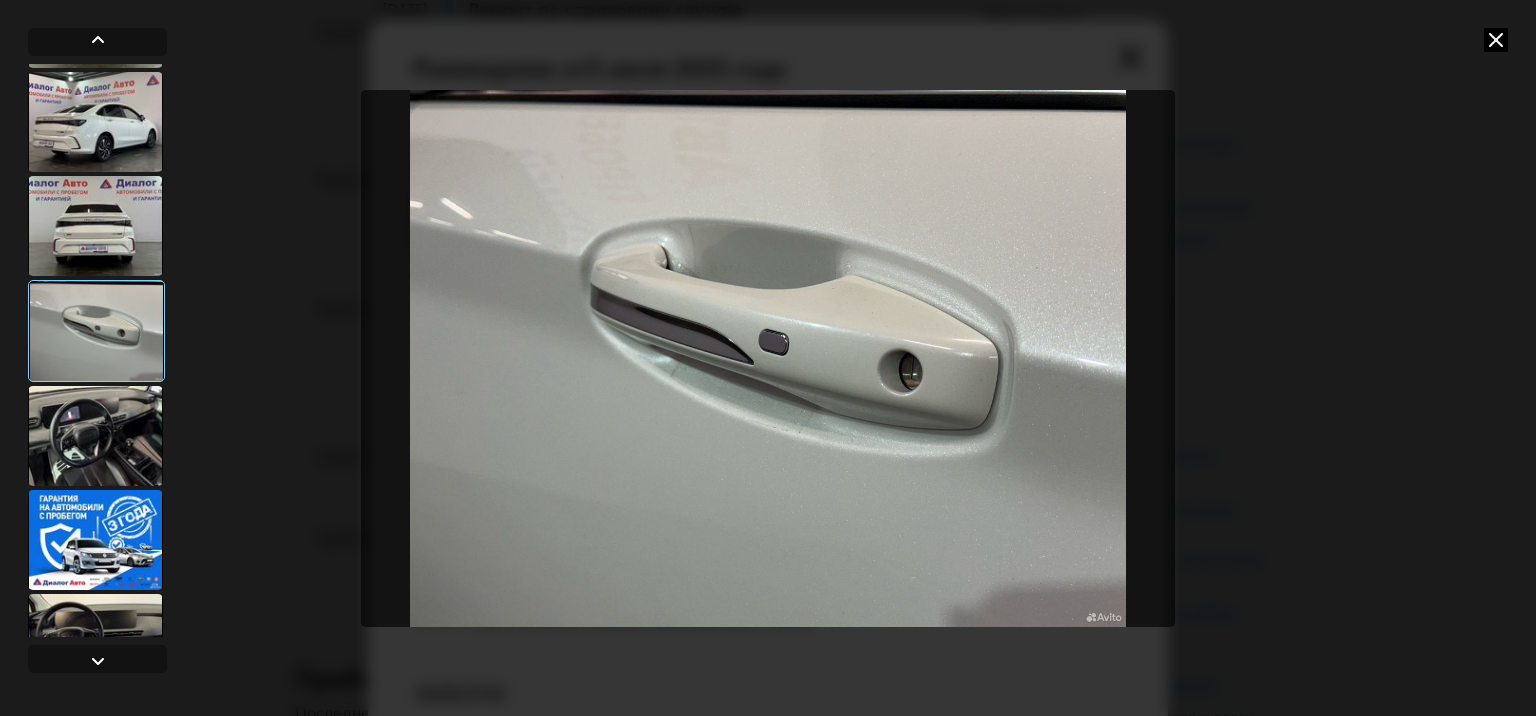 click at bounding box center [95, 436] 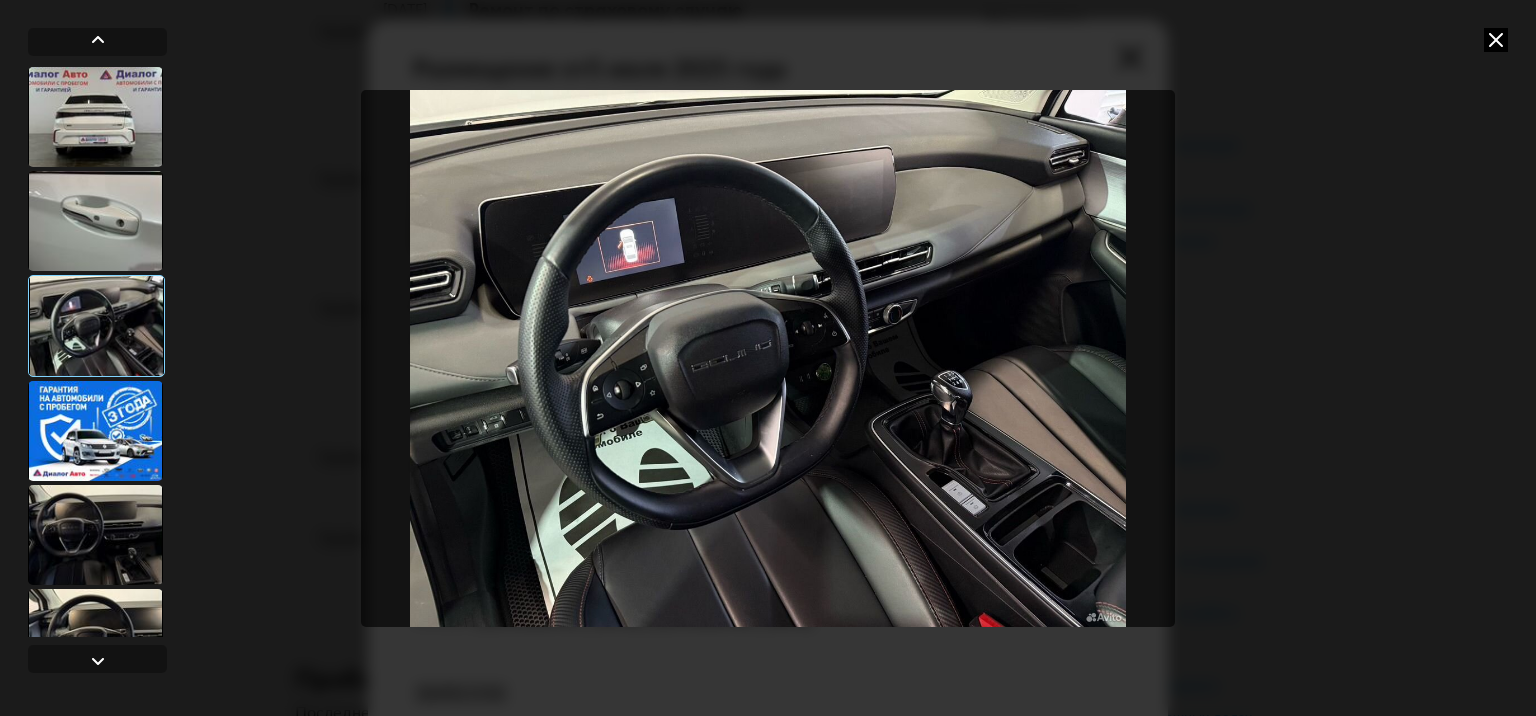scroll, scrollTop: 400, scrollLeft: 0, axis: vertical 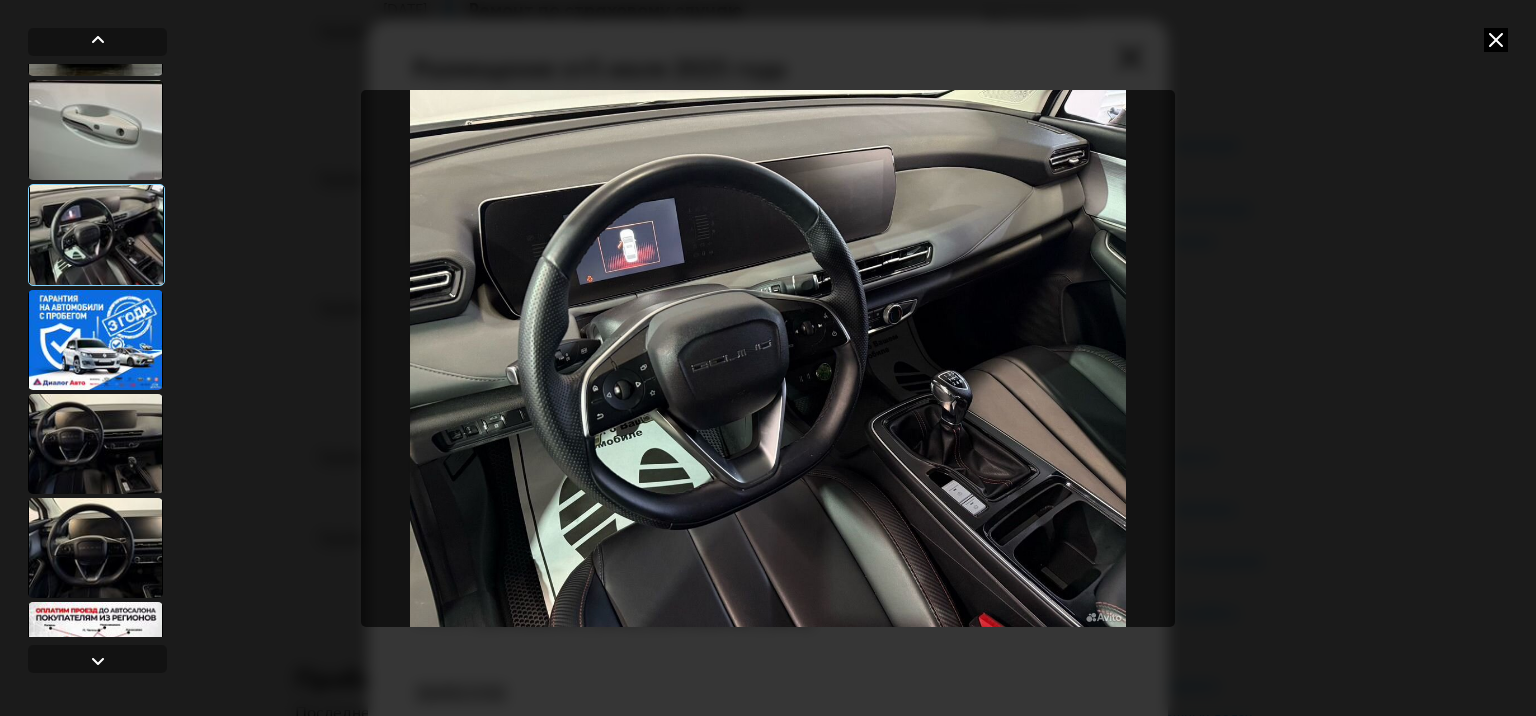 click at bounding box center (95, 444) 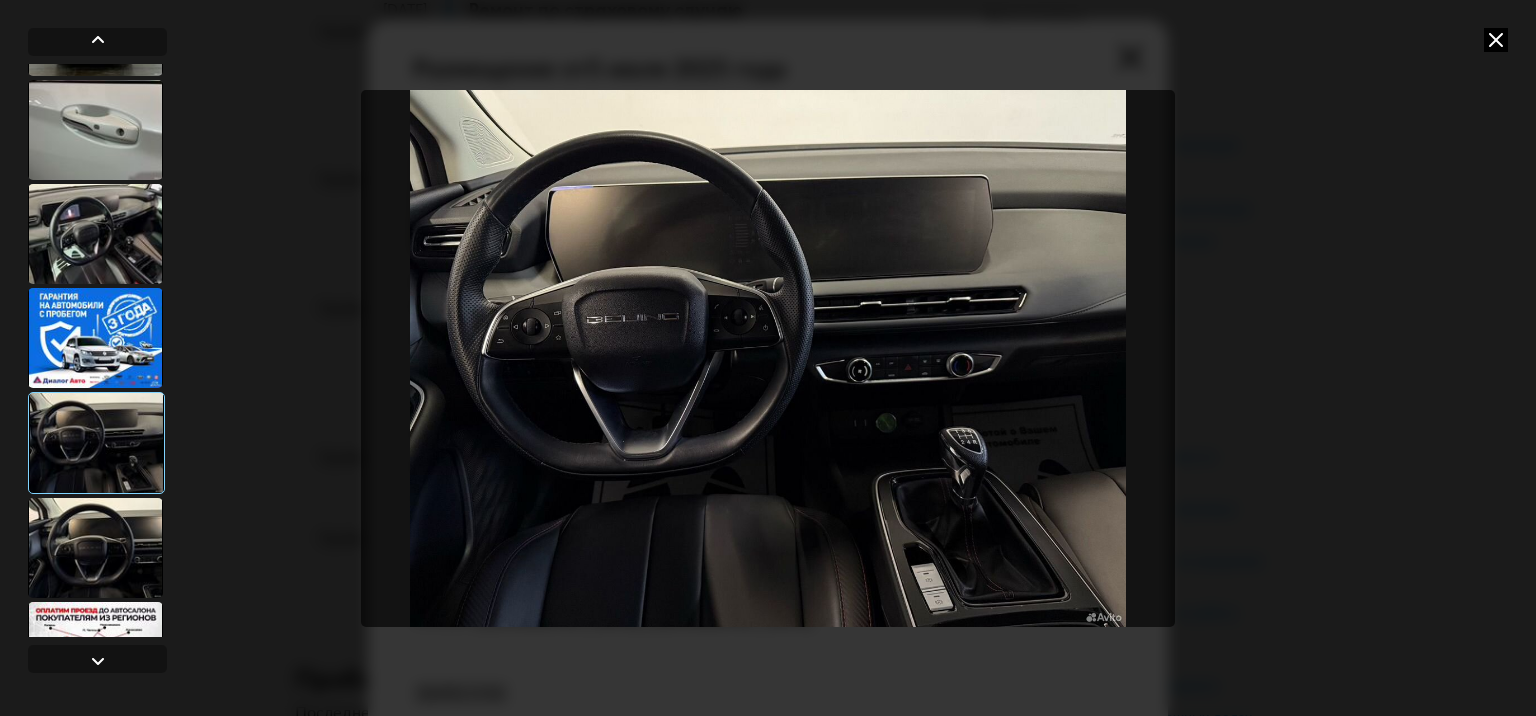 click at bounding box center [95, 548] 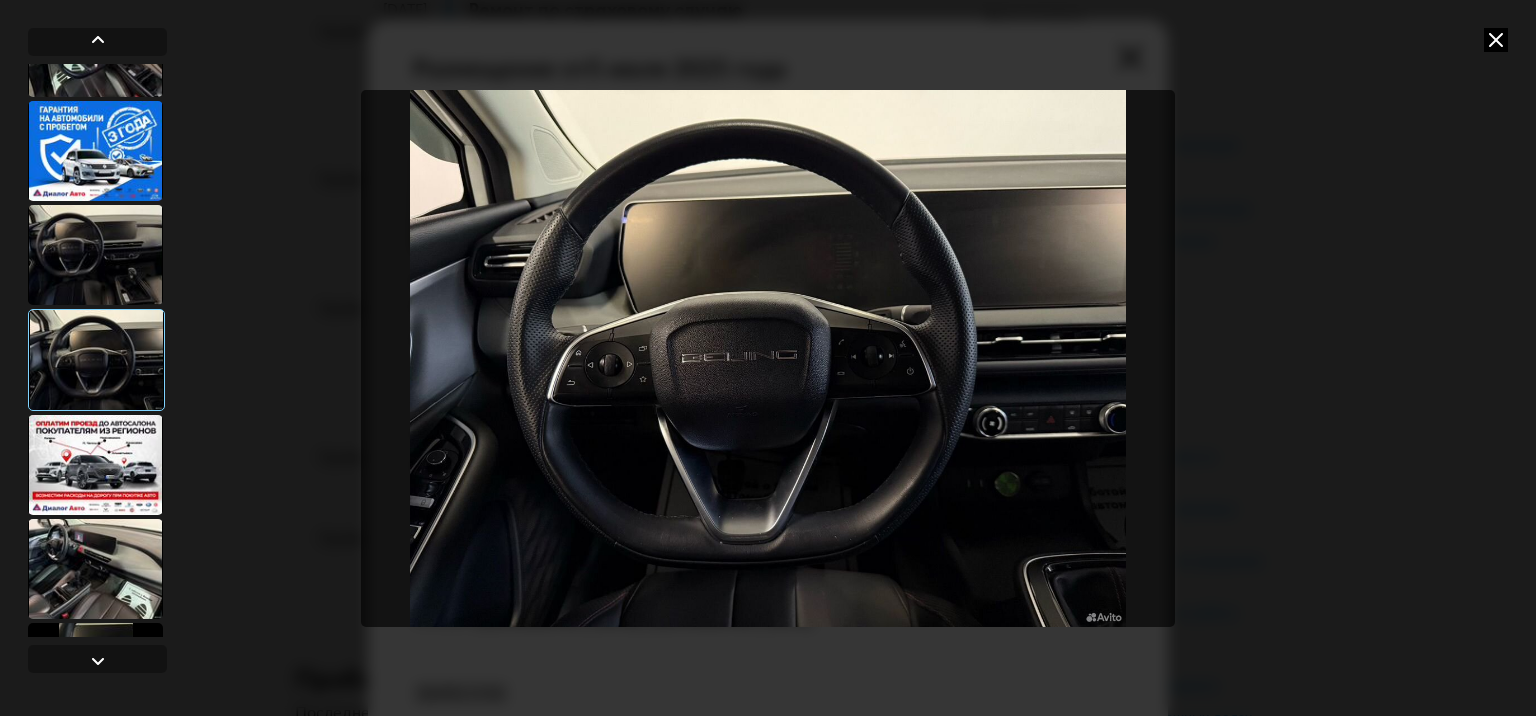 scroll, scrollTop: 600, scrollLeft: 0, axis: vertical 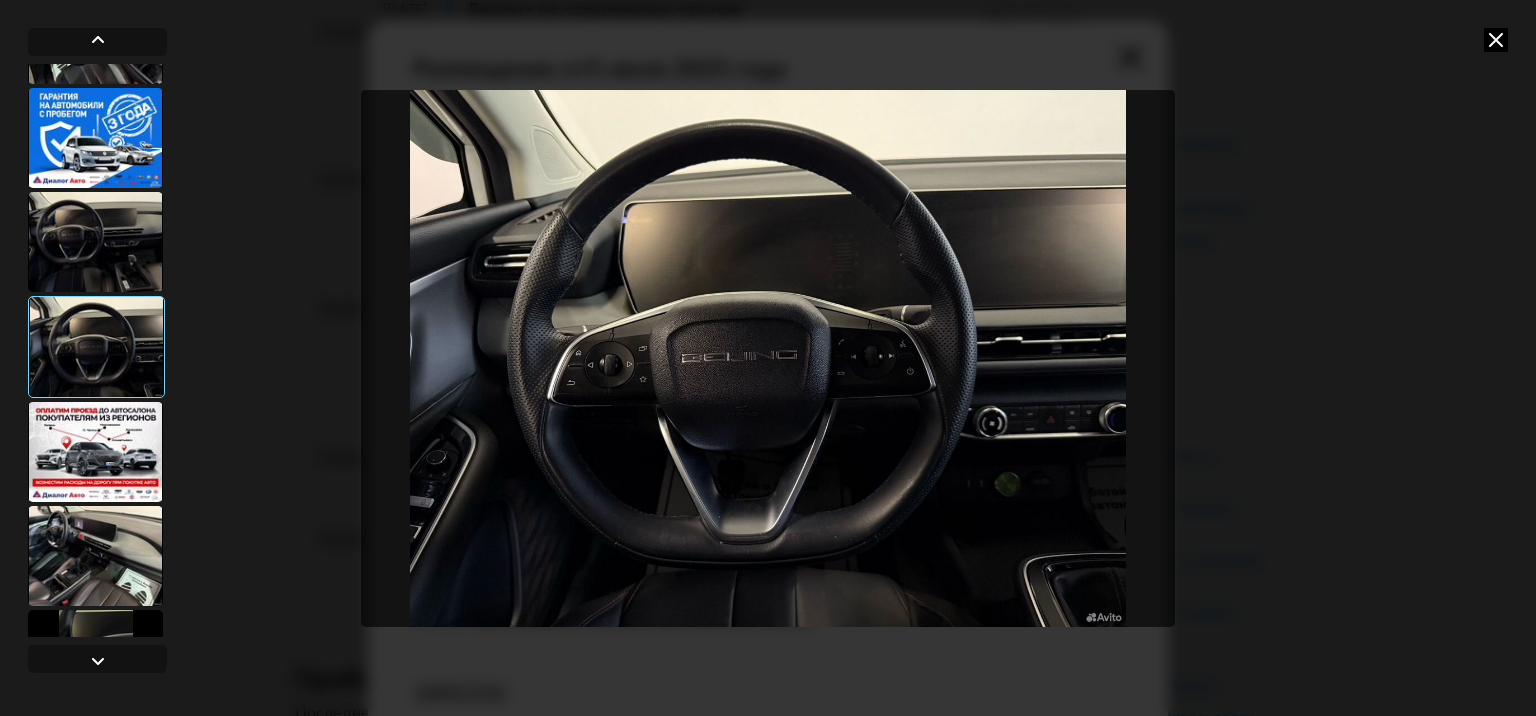 click at bounding box center (95, 556) 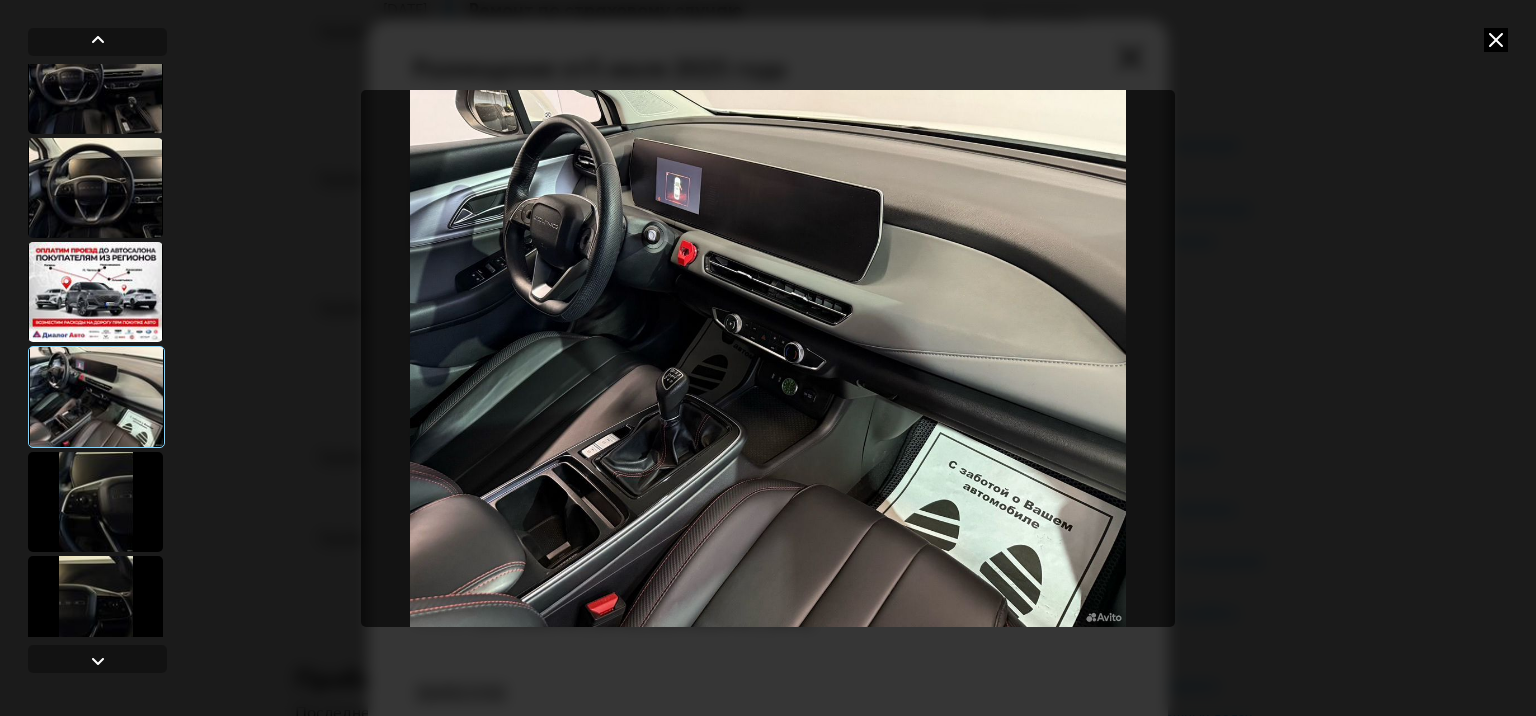 scroll, scrollTop: 900, scrollLeft: 0, axis: vertical 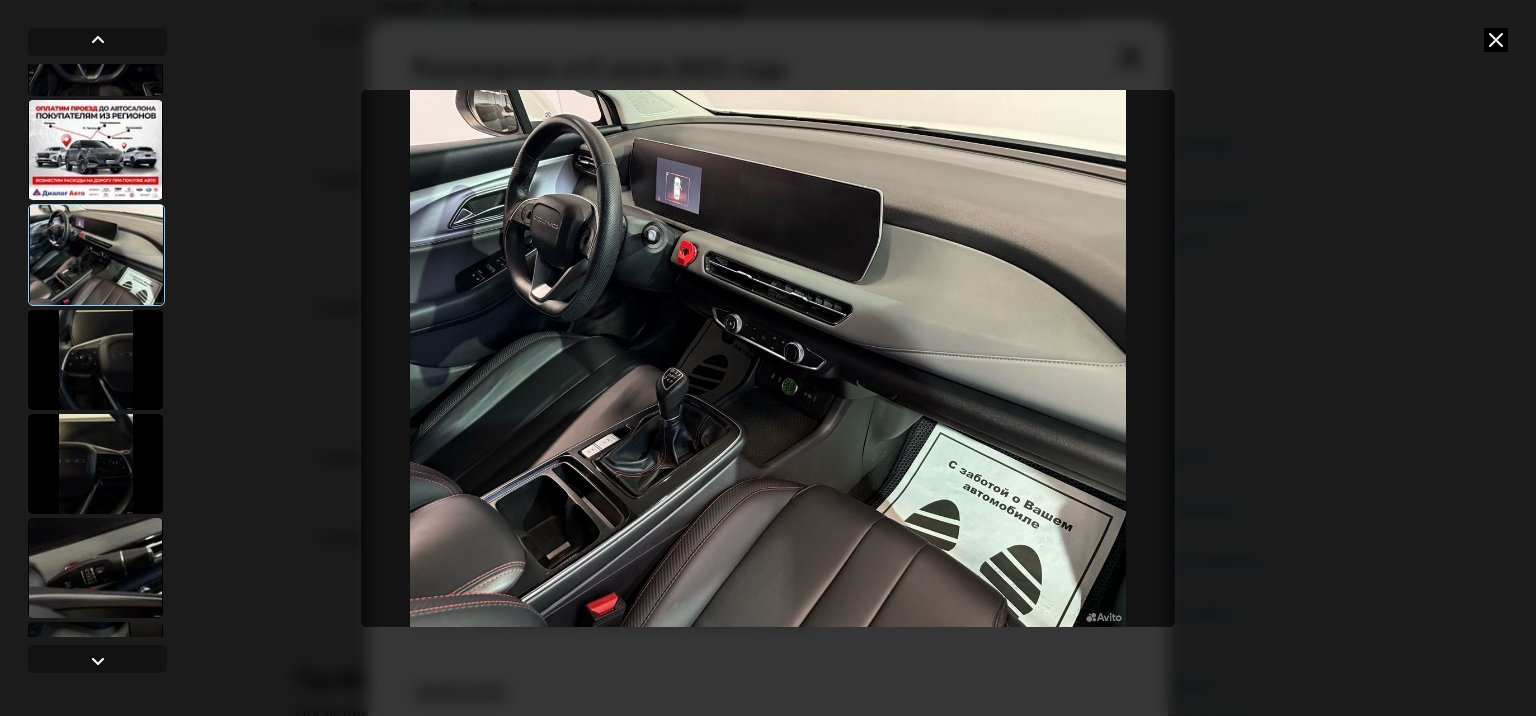 click at bounding box center [95, 360] 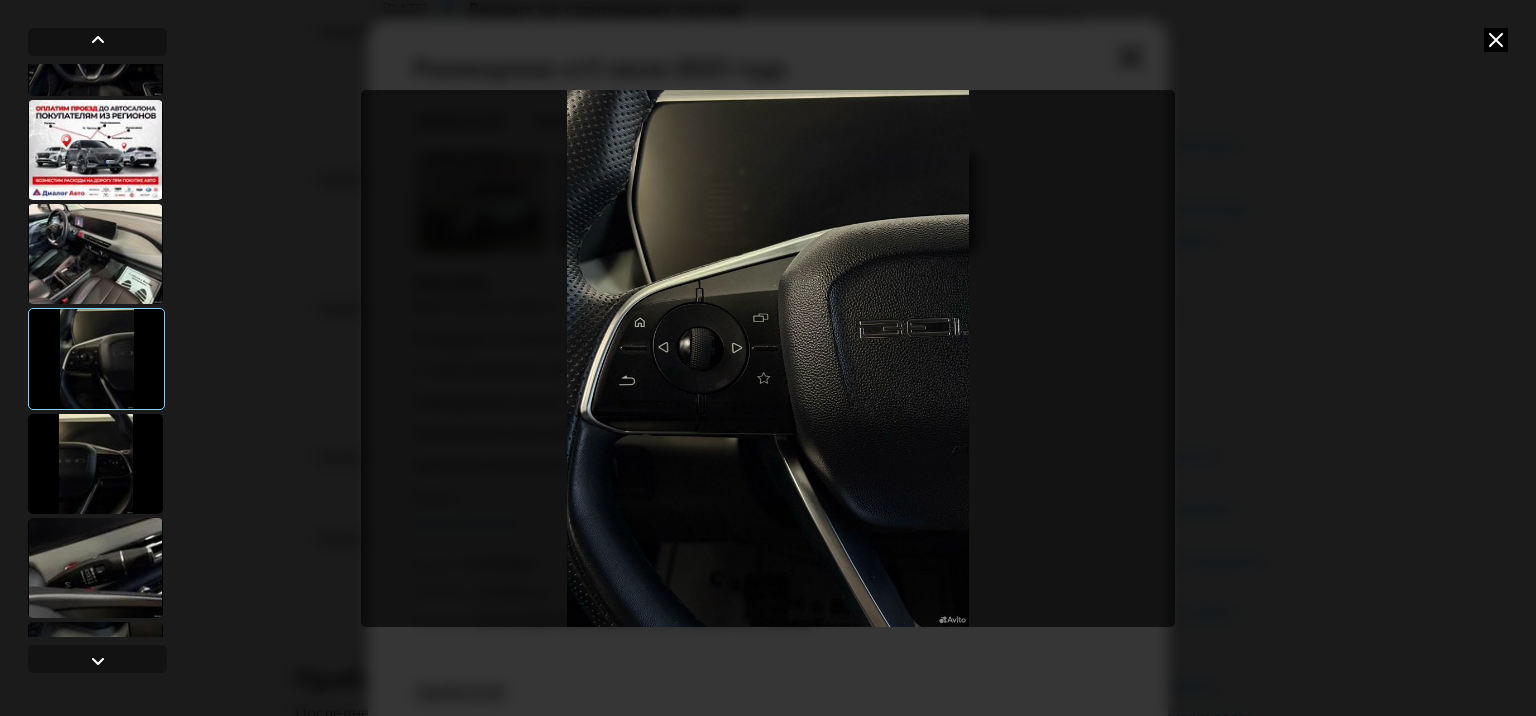 click at bounding box center (95, 464) 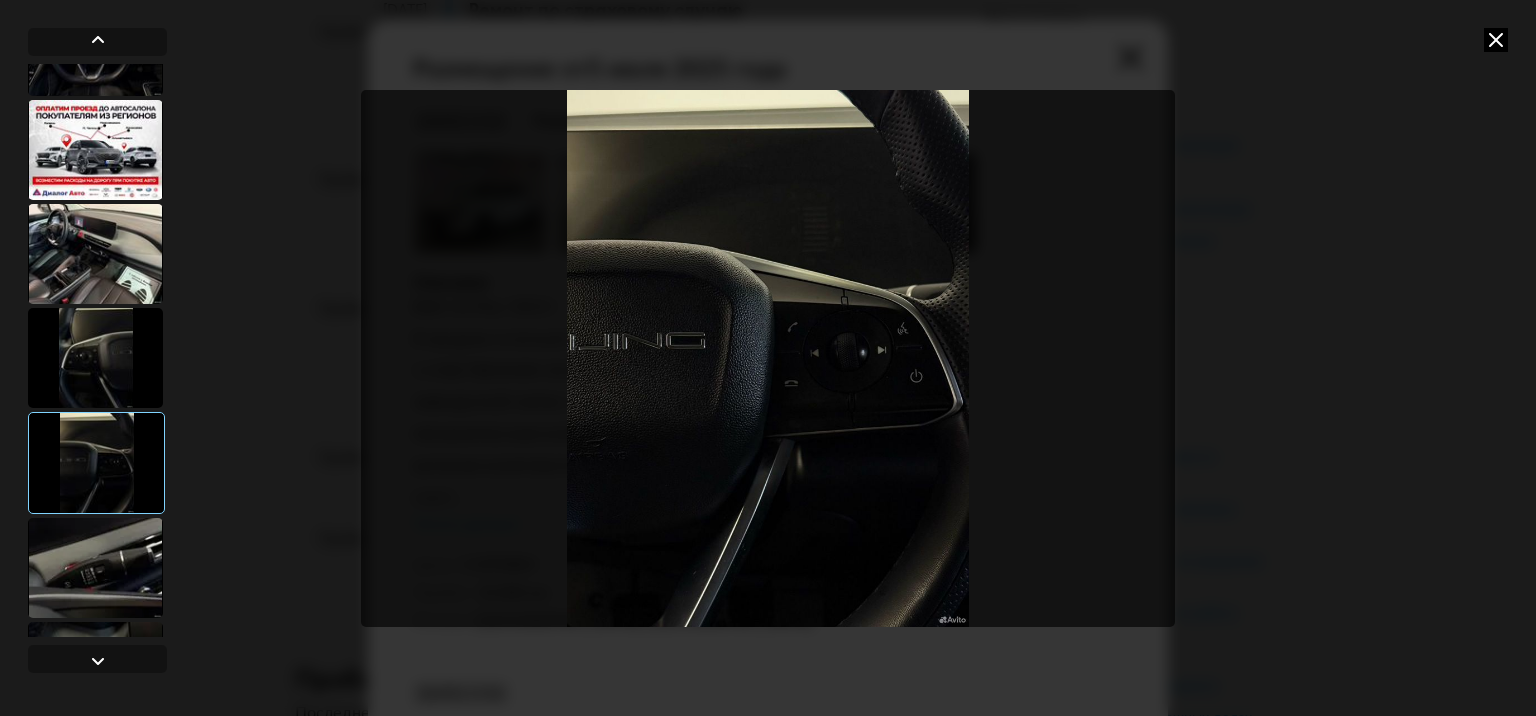 click at bounding box center (95, 568) 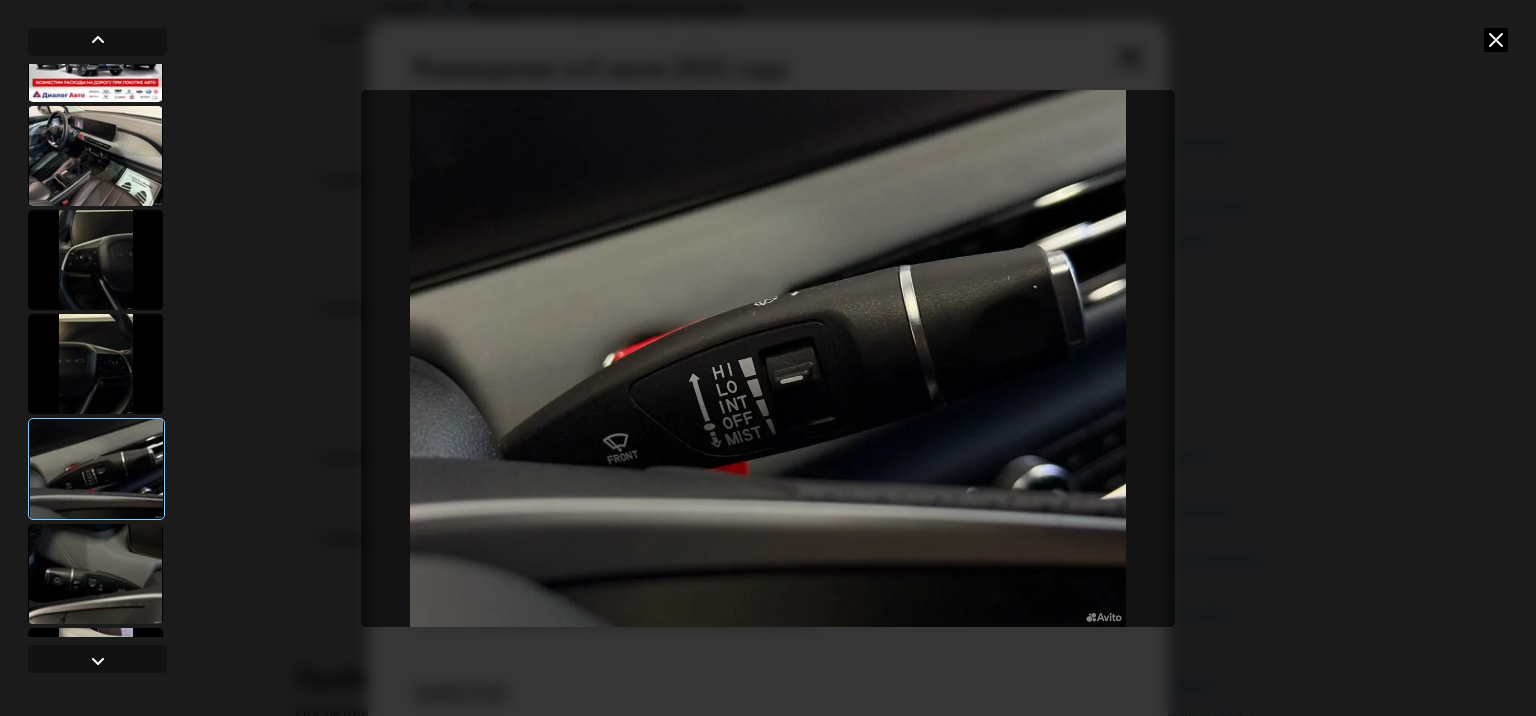 scroll, scrollTop: 1100, scrollLeft: 0, axis: vertical 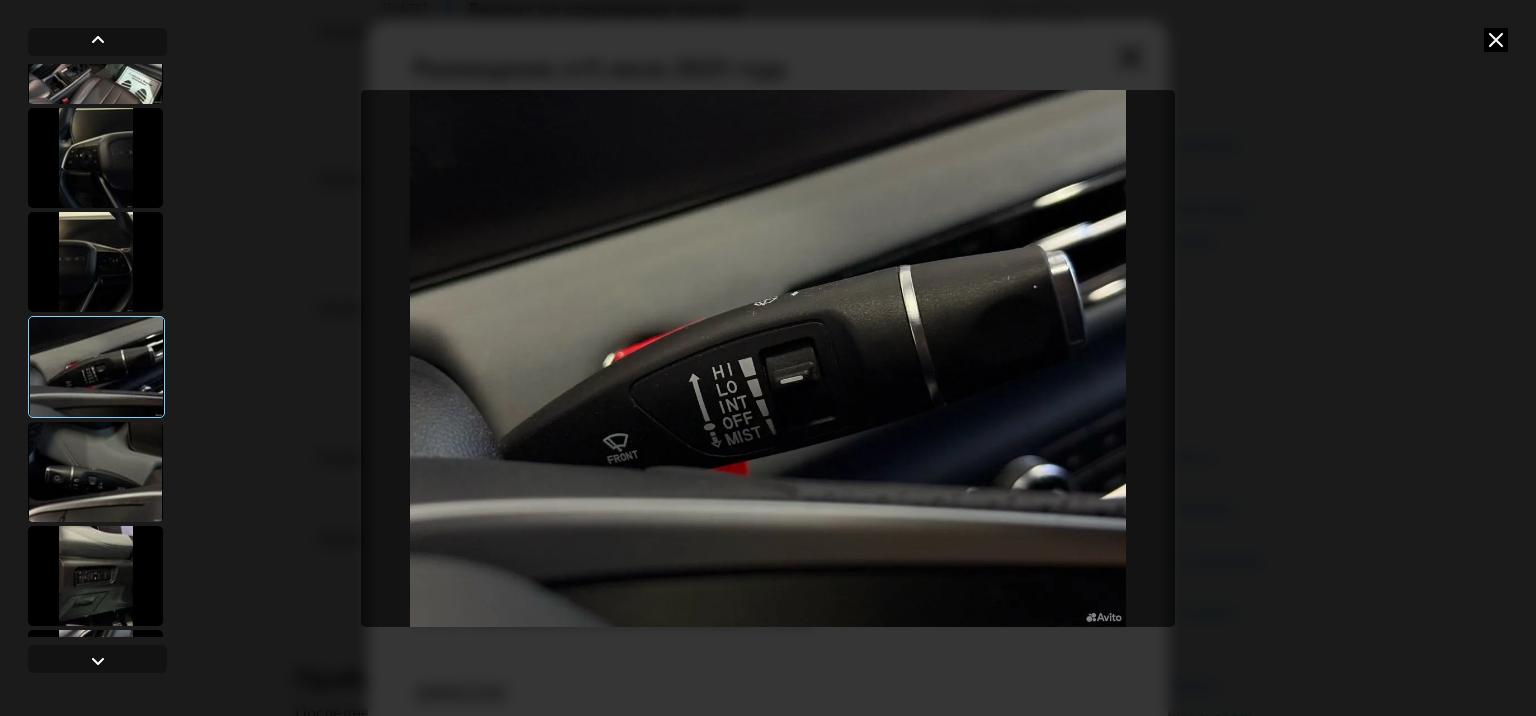 click at bounding box center [95, 472] 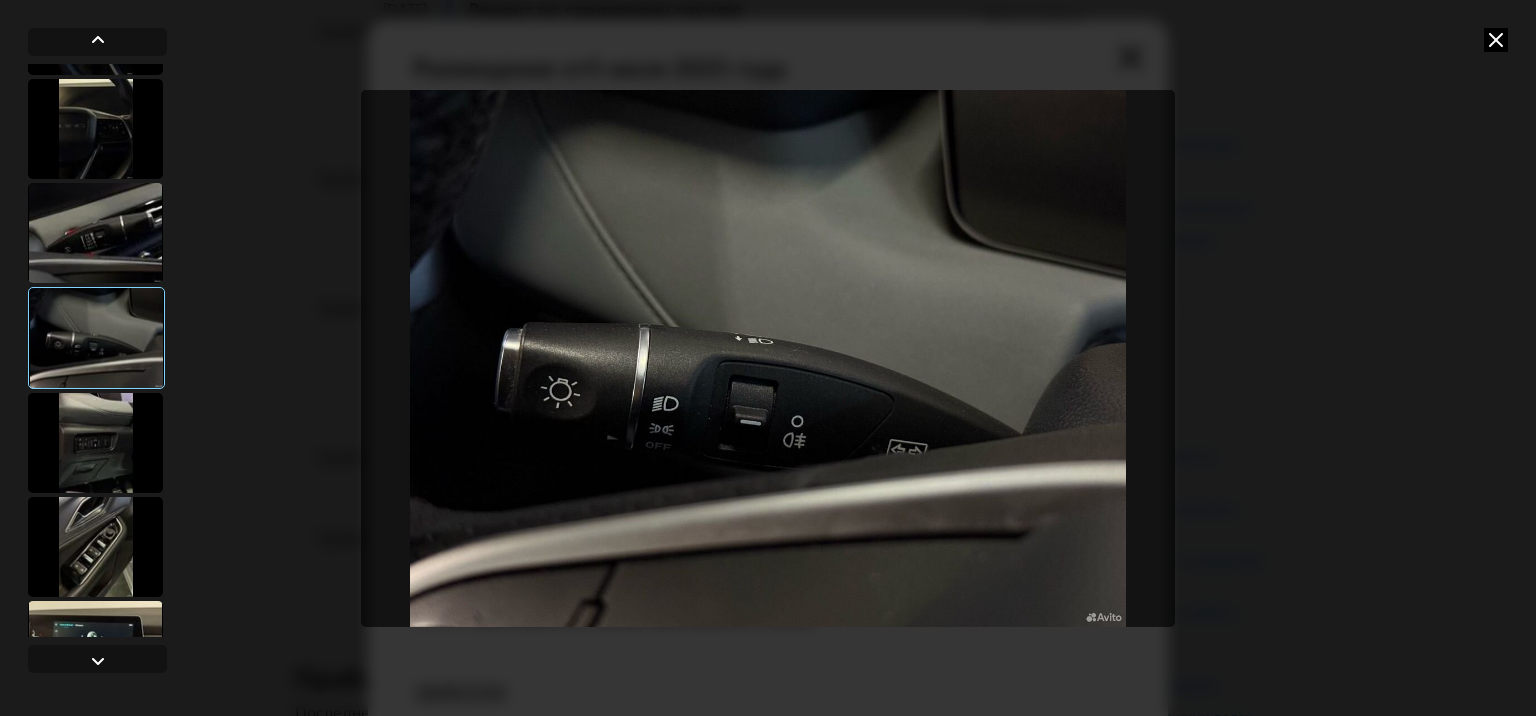 scroll, scrollTop: 1300, scrollLeft: 0, axis: vertical 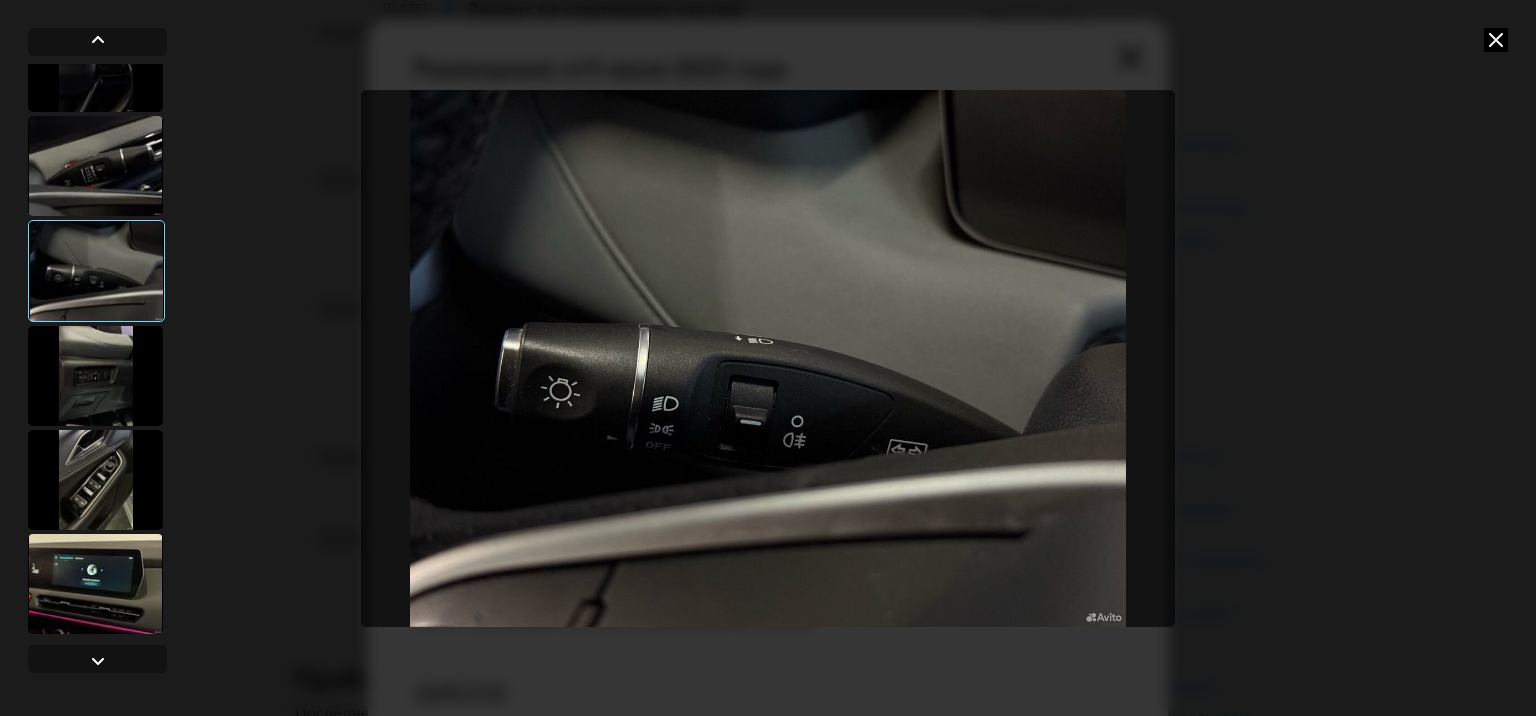 click at bounding box center [95, 480] 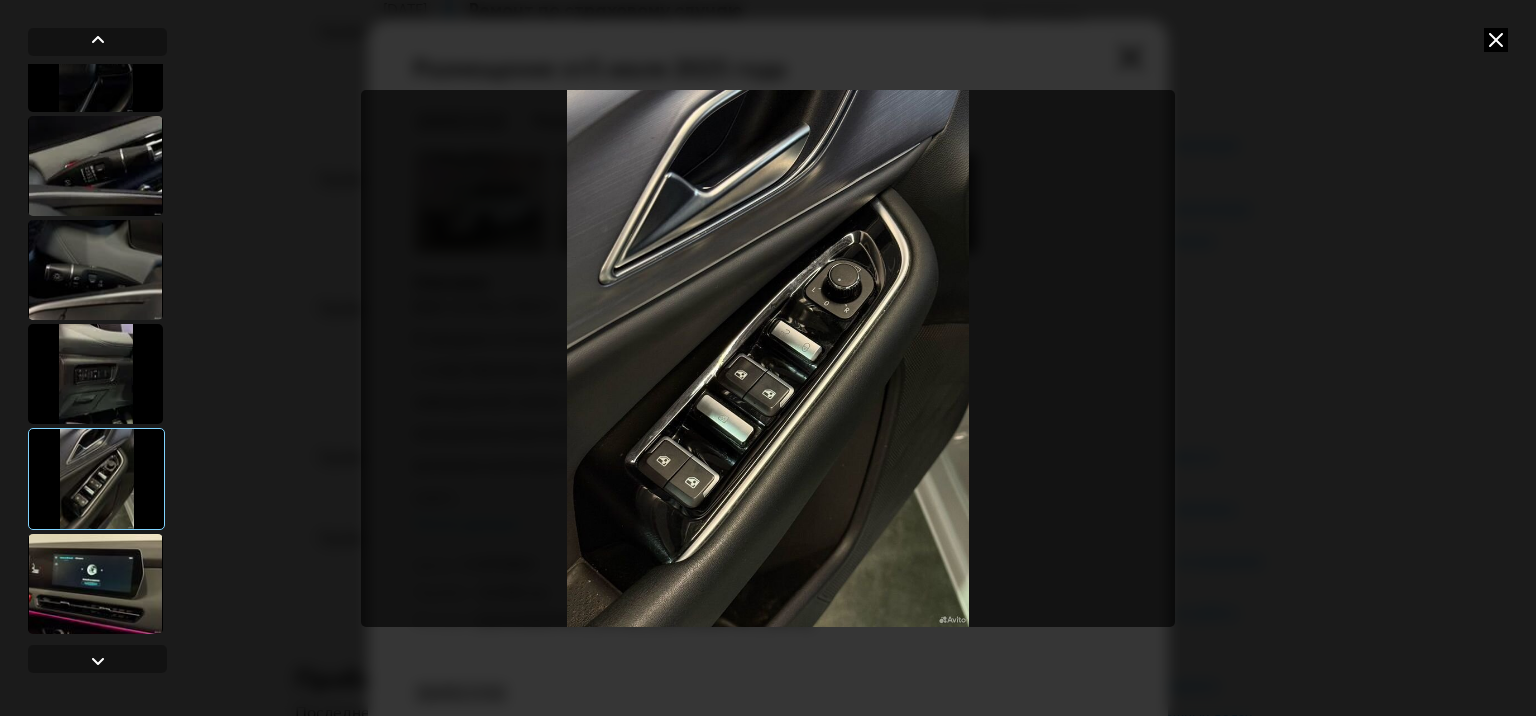 click at bounding box center (95, 374) 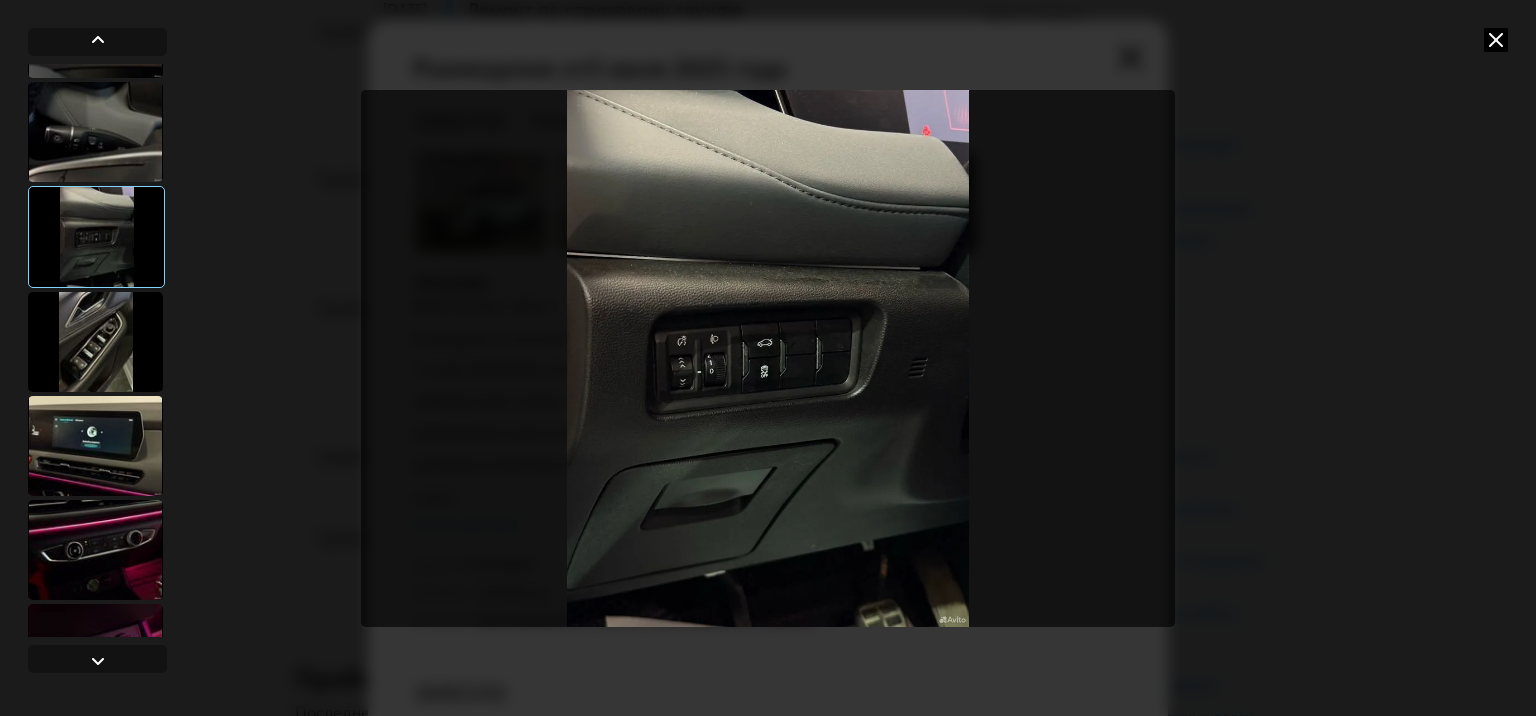 scroll, scrollTop: 1500, scrollLeft: 0, axis: vertical 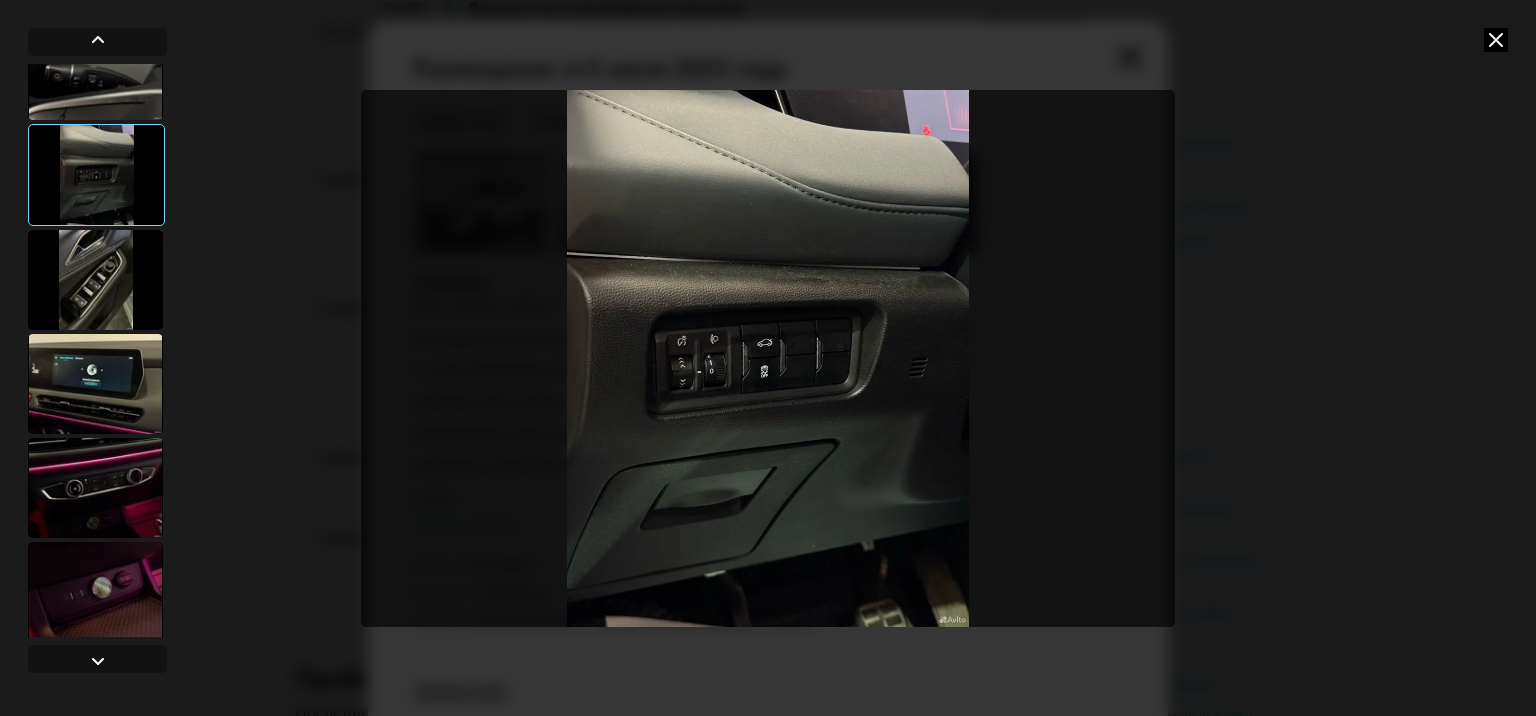 click at bounding box center (95, 384) 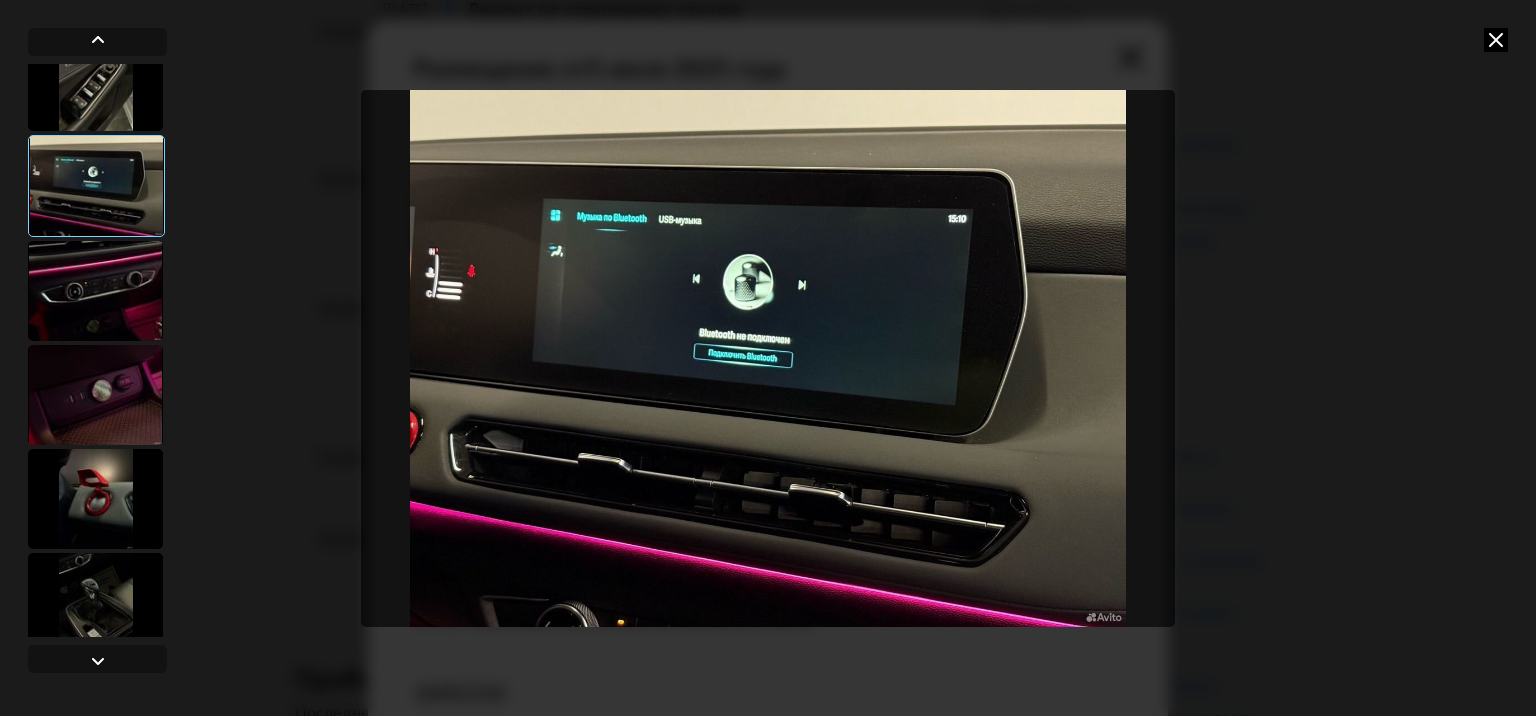scroll, scrollTop: 1700, scrollLeft: 0, axis: vertical 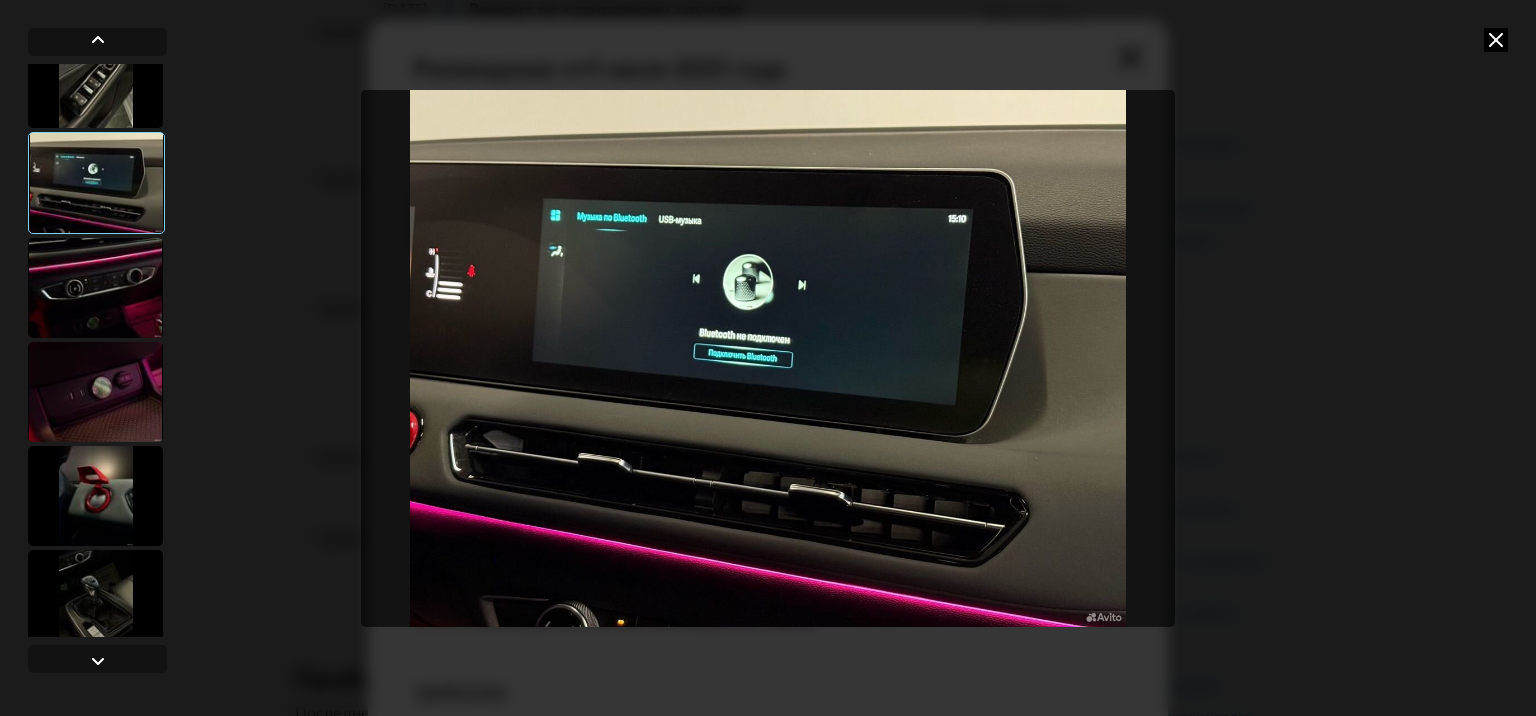 click at bounding box center (95, 288) 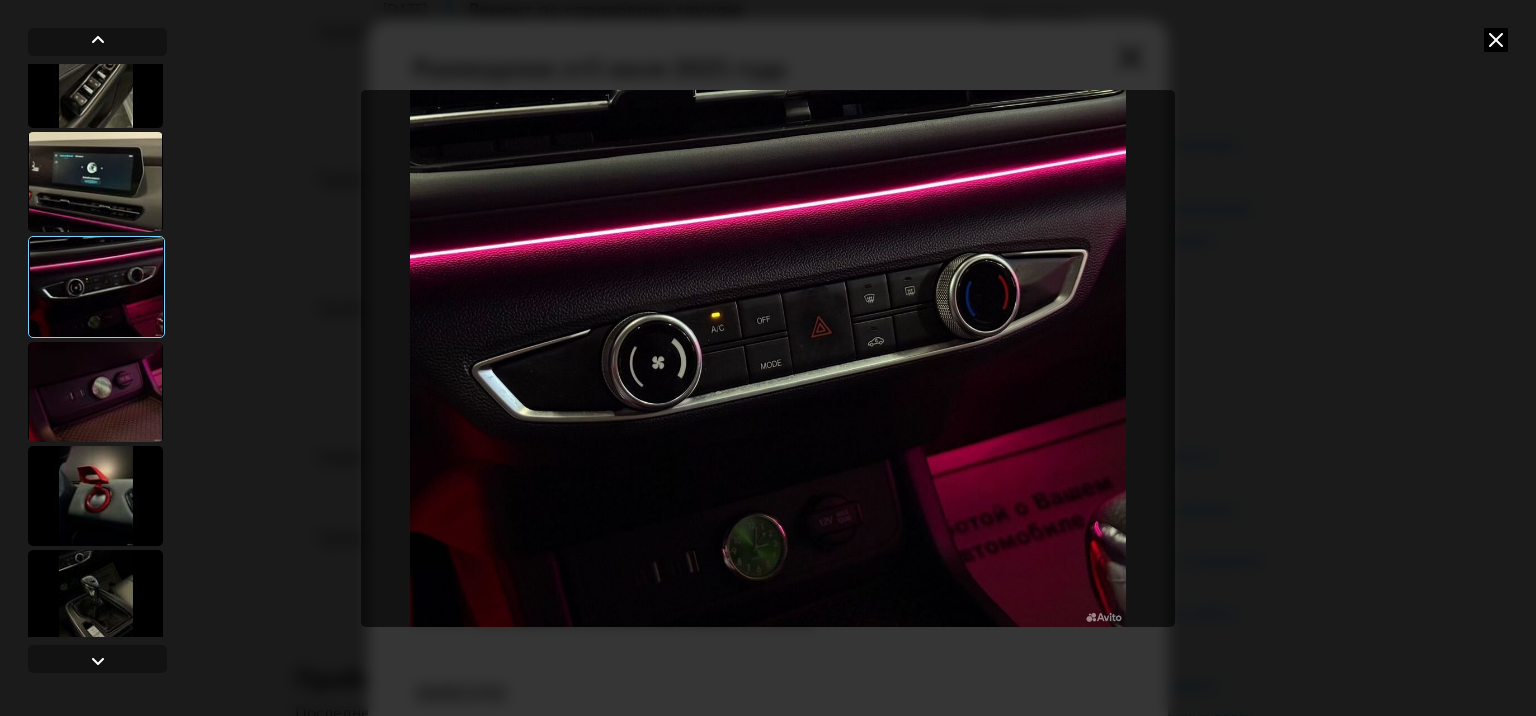 click at bounding box center (95, 392) 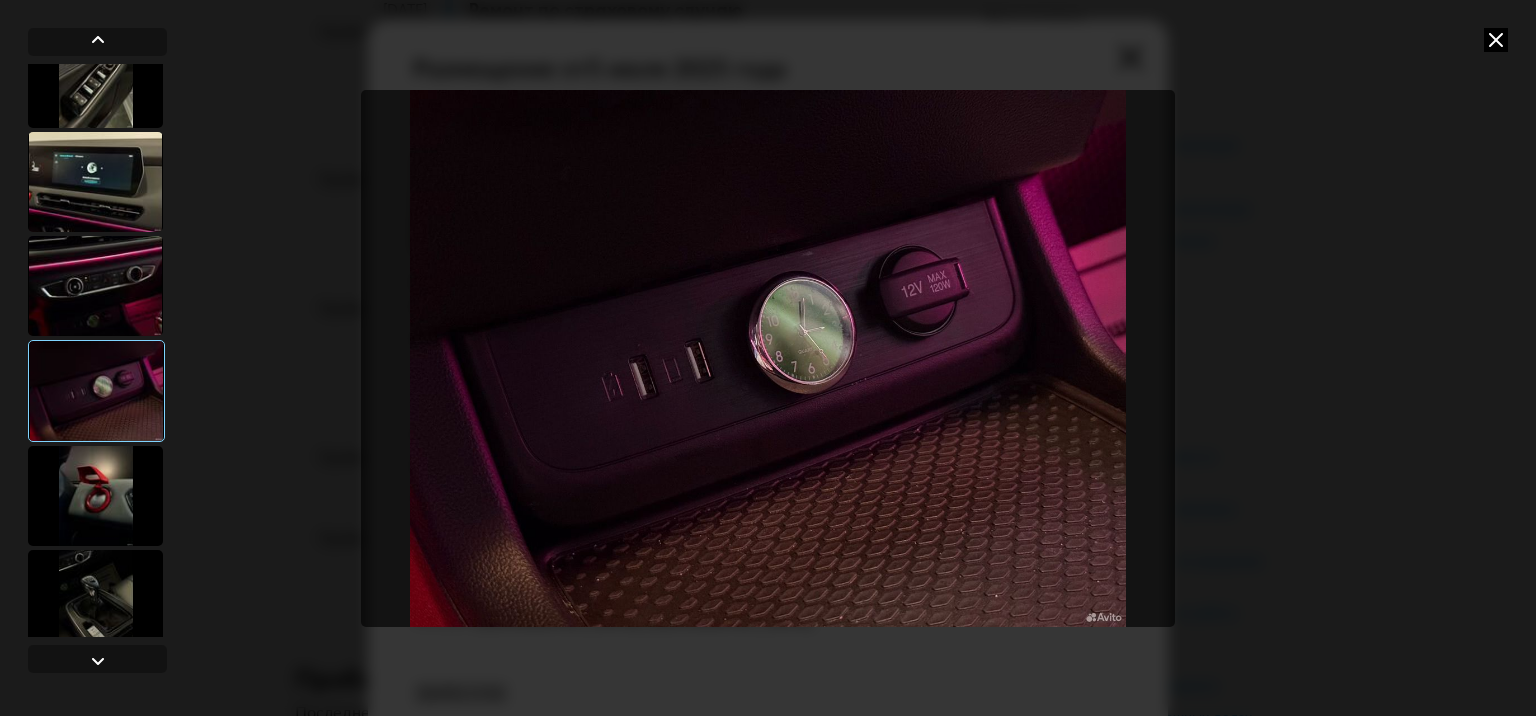 click at bounding box center [95, 496] 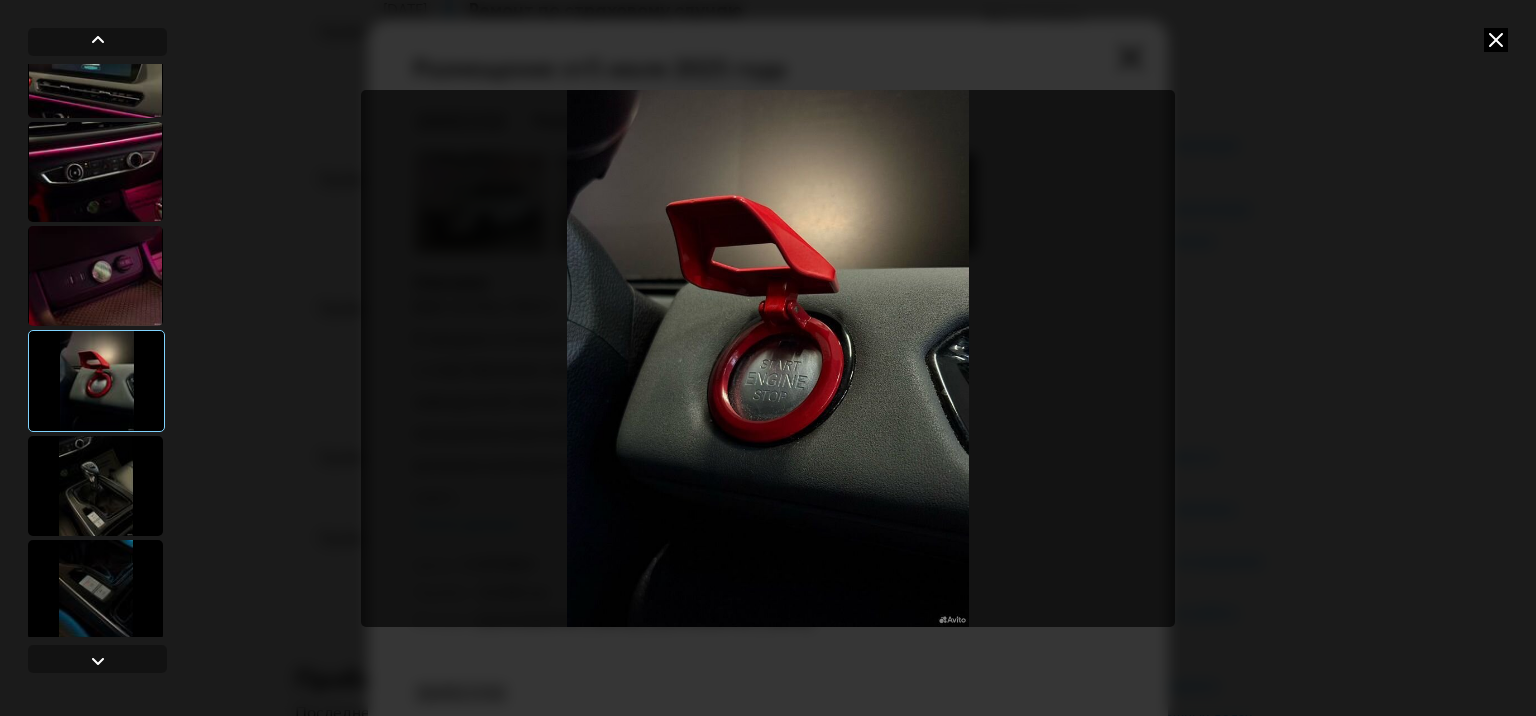scroll, scrollTop: 1900, scrollLeft: 0, axis: vertical 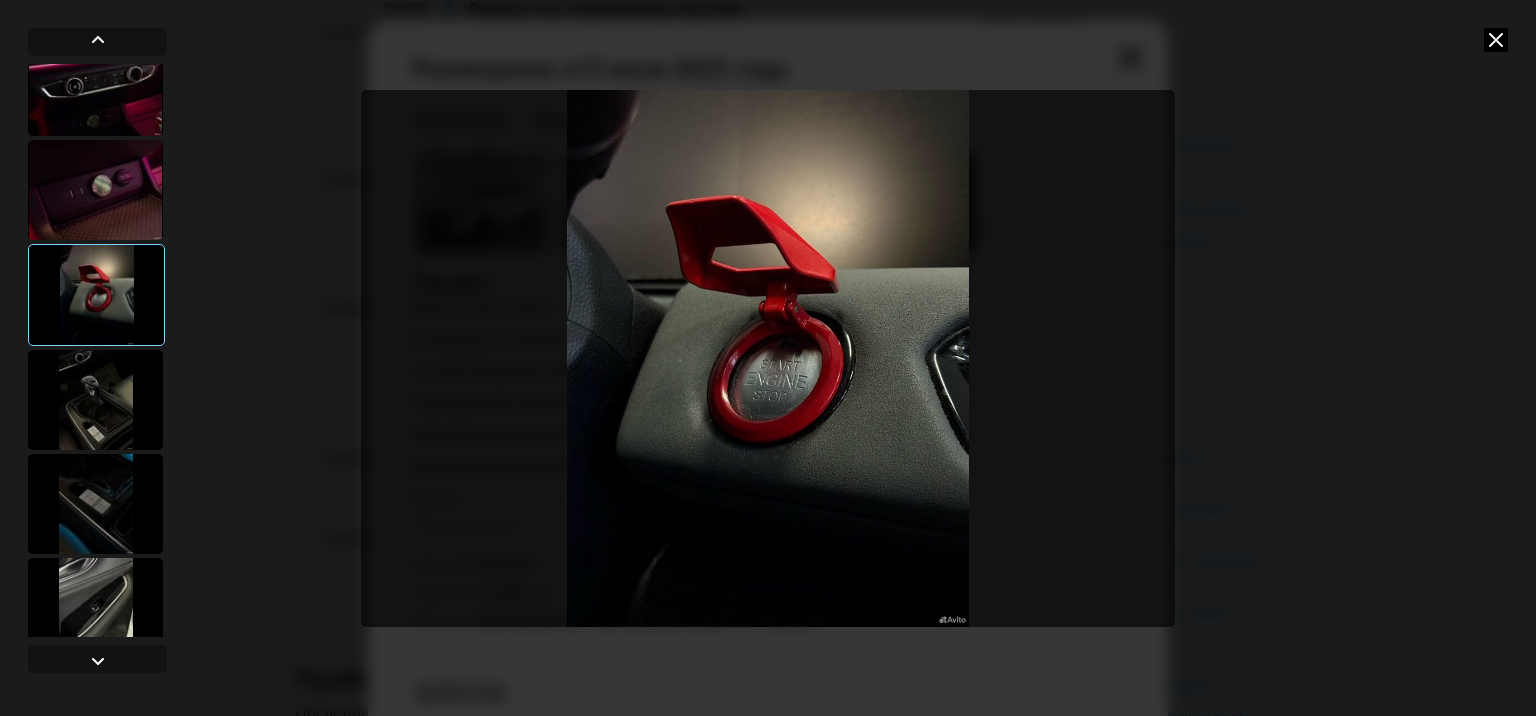 click at bounding box center (95, 400) 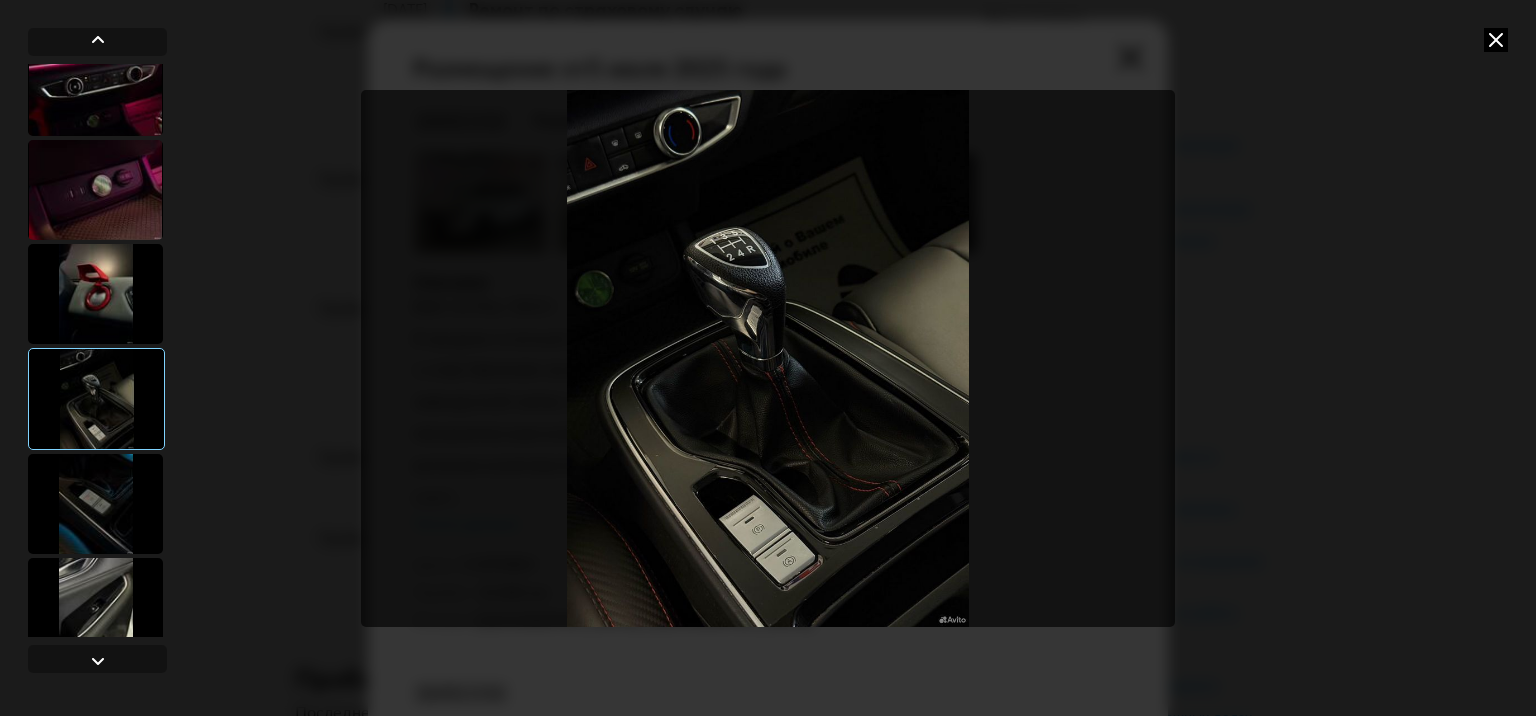 click at bounding box center [95, 504] 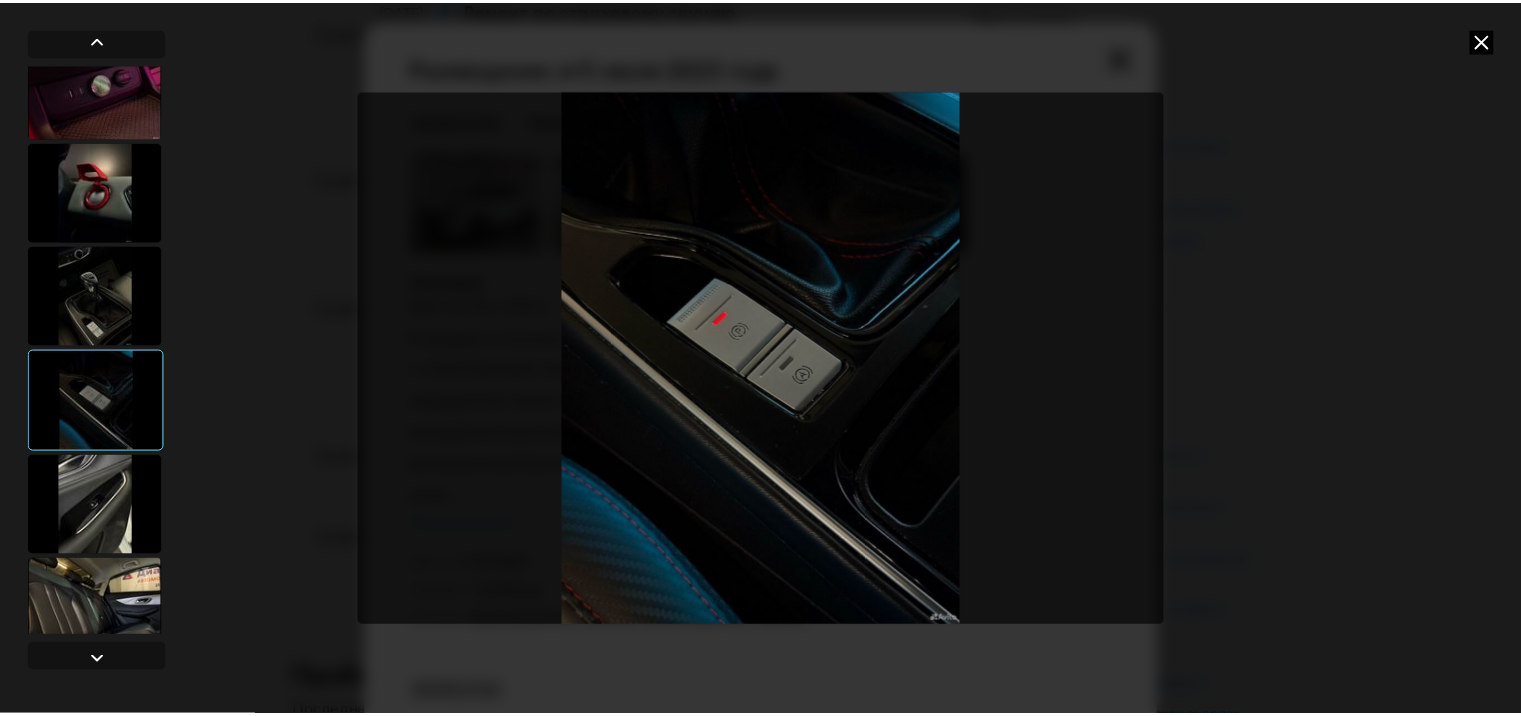 scroll, scrollTop: 2028, scrollLeft: 0, axis: vertical 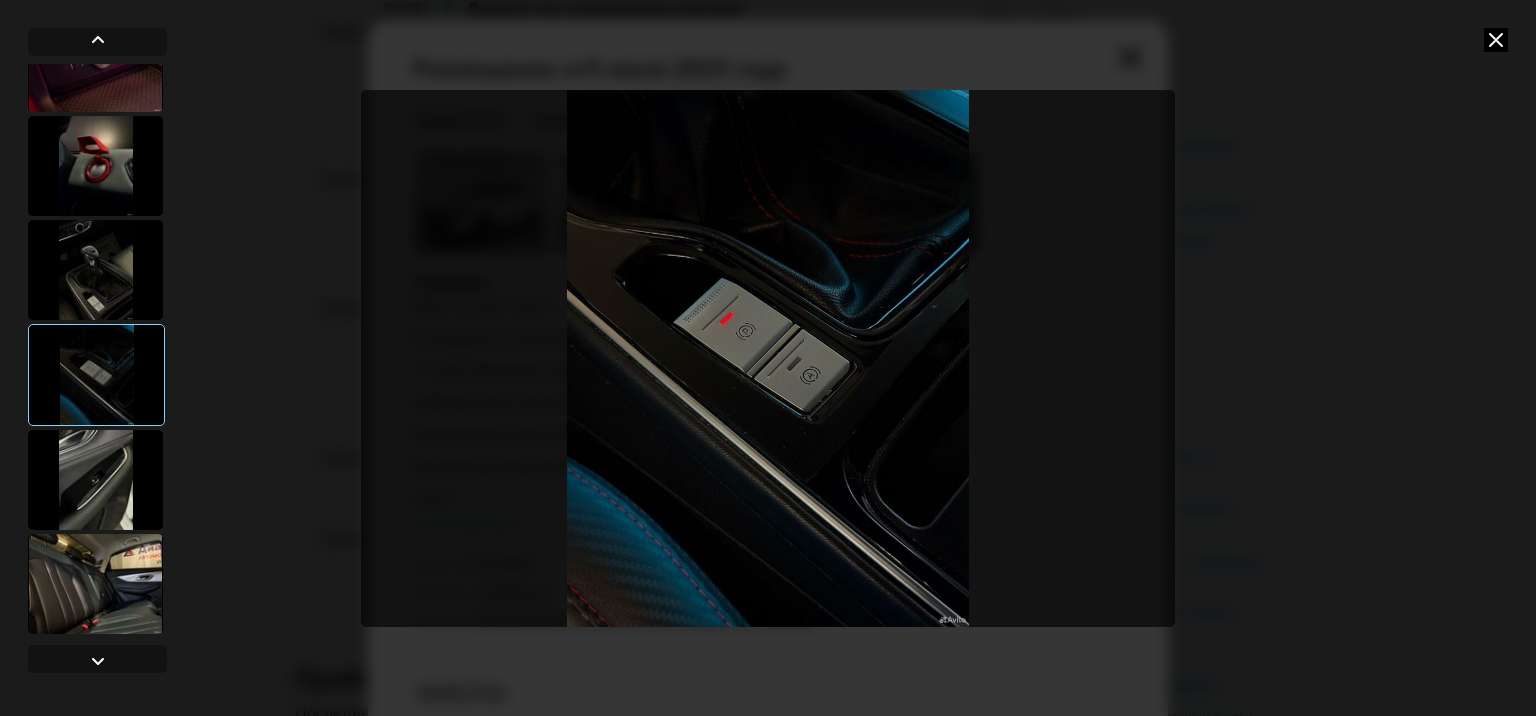 click at bounding box center [95, 480] 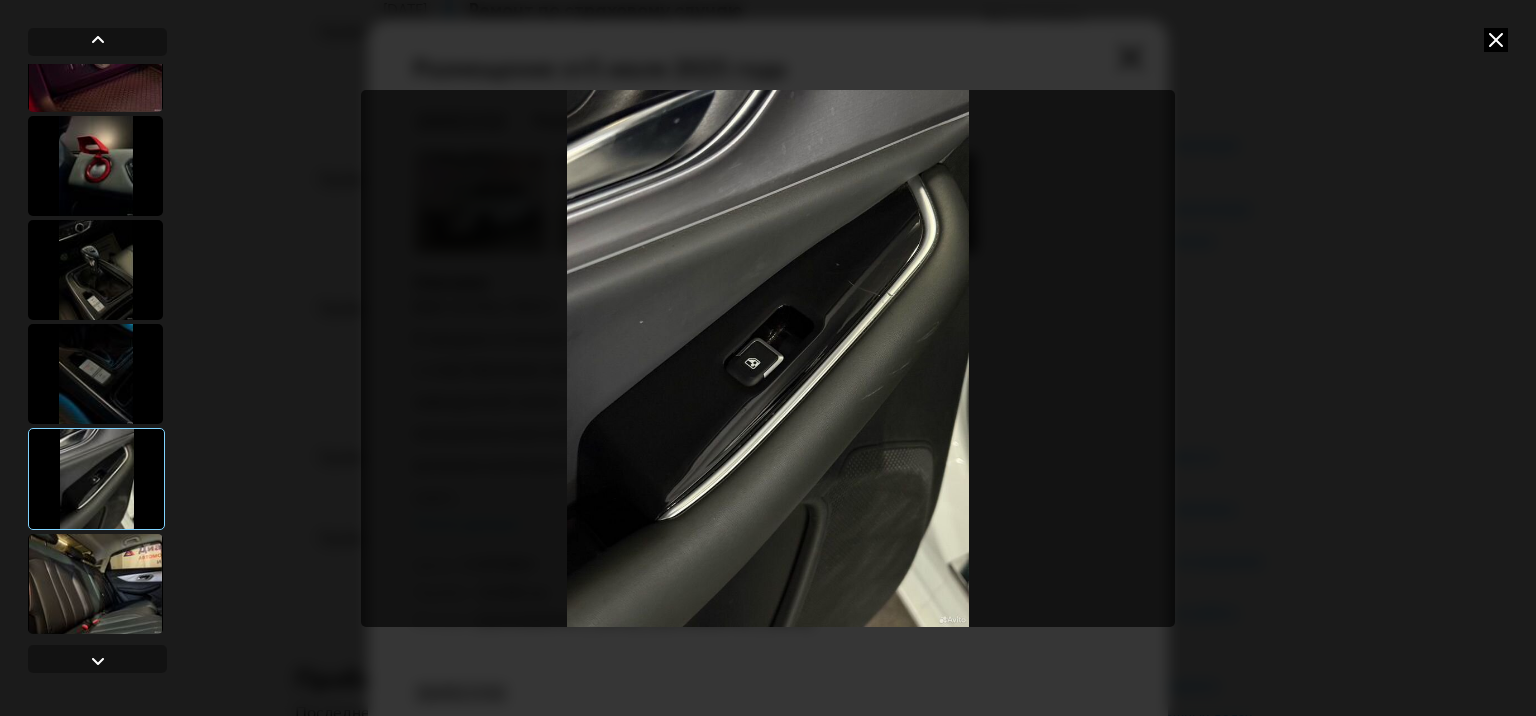 click at bounding box center [95, 584] 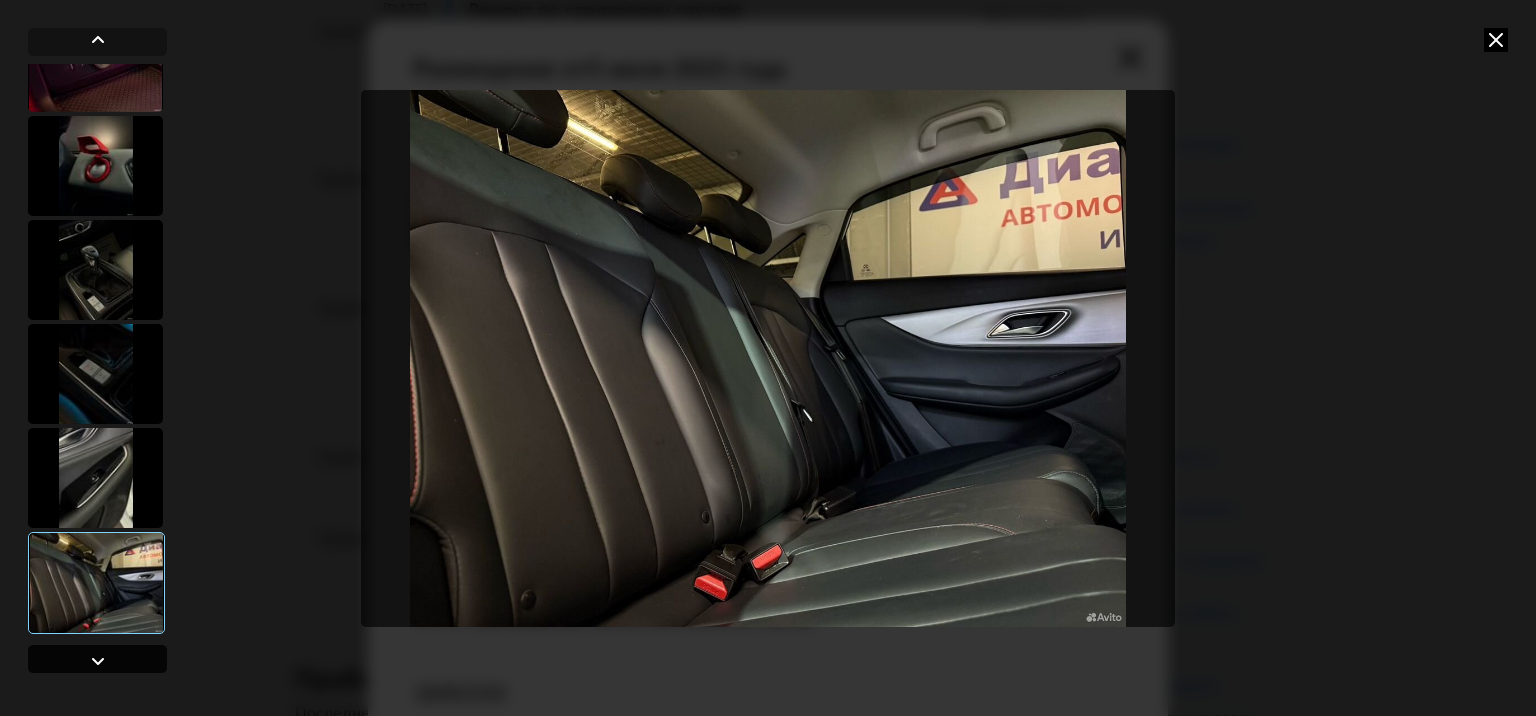 click at bounding box center (98, 661) 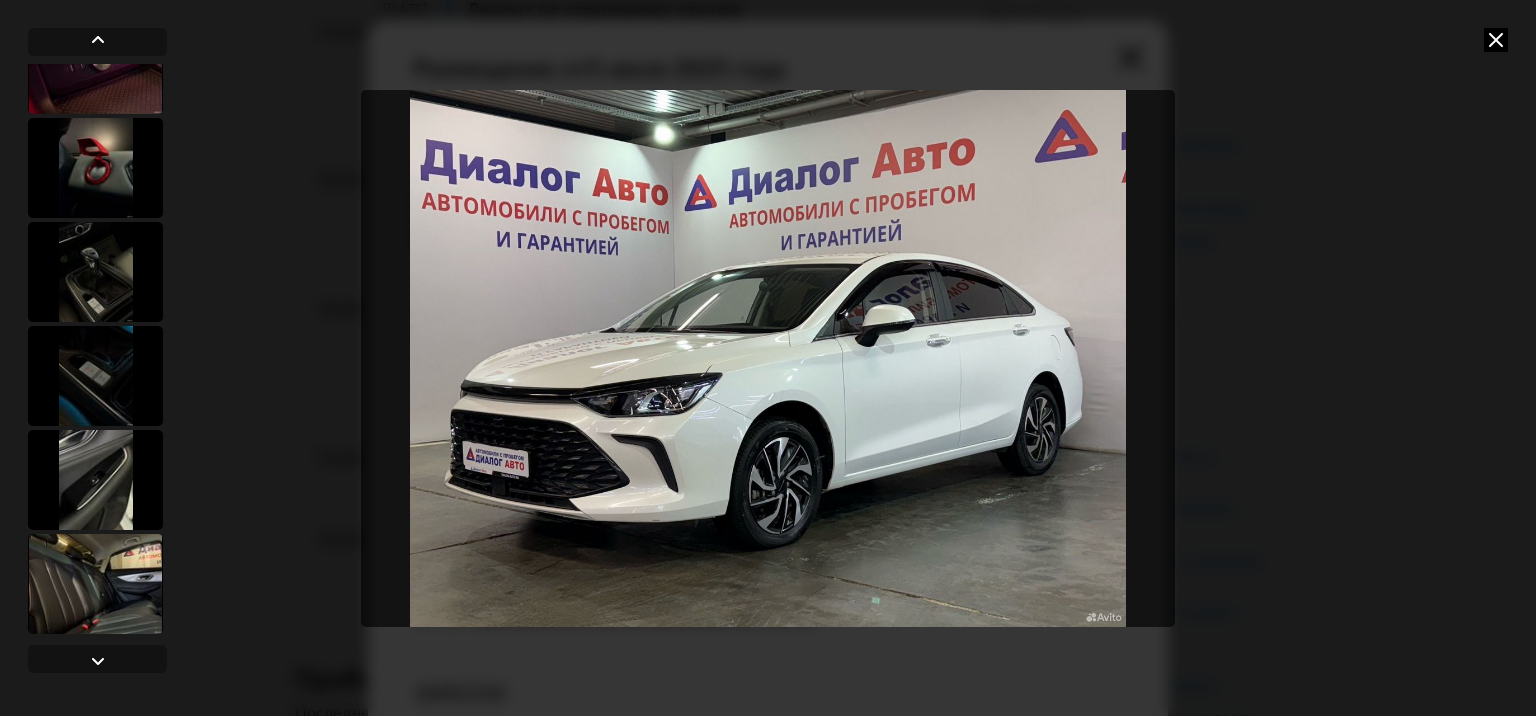 click at bounding box center [1496, 40] 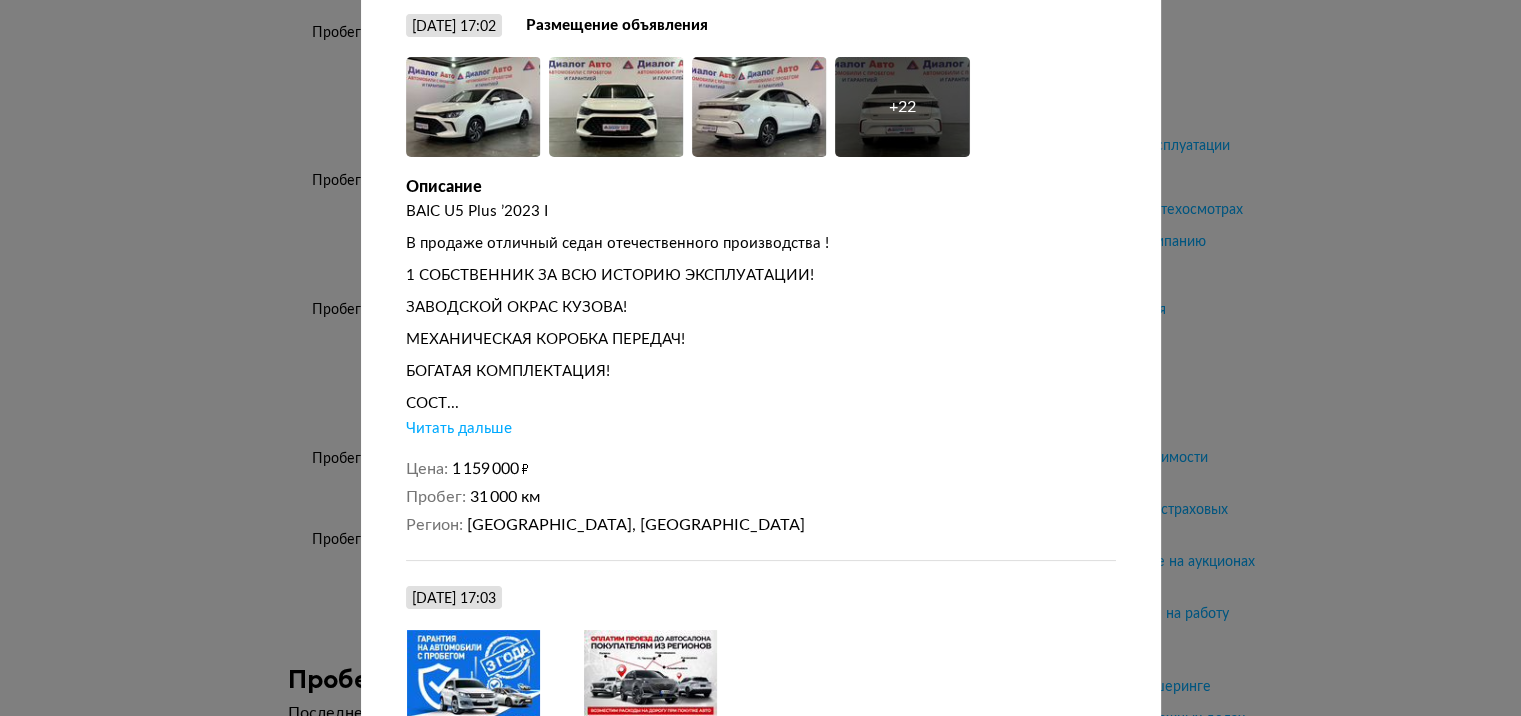 scroll, scrollTop: 0, scrollLeft: 0, axis: both 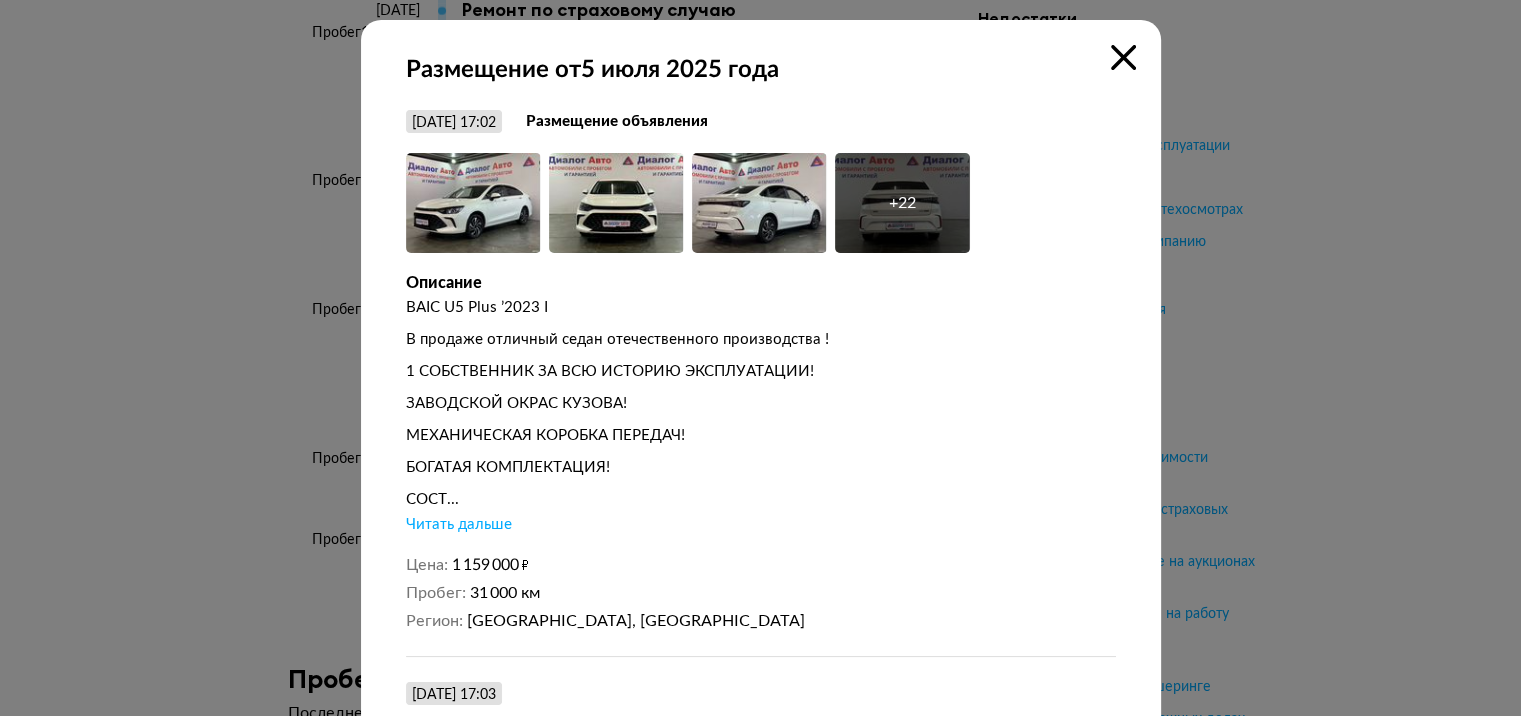 click at bounding box center [1123, 57] 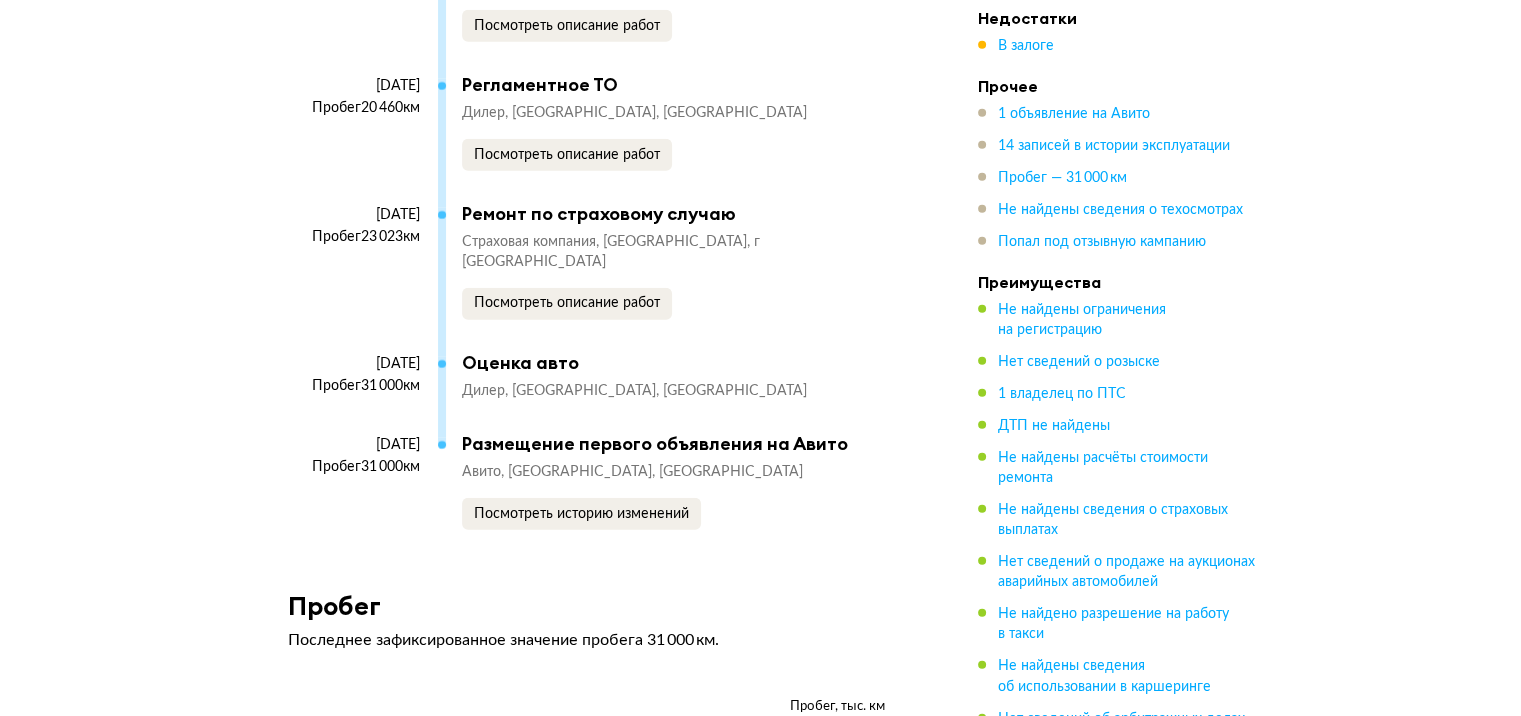 scroll, scrollTop: 5600, scrollLeft: 0, axis: vertical 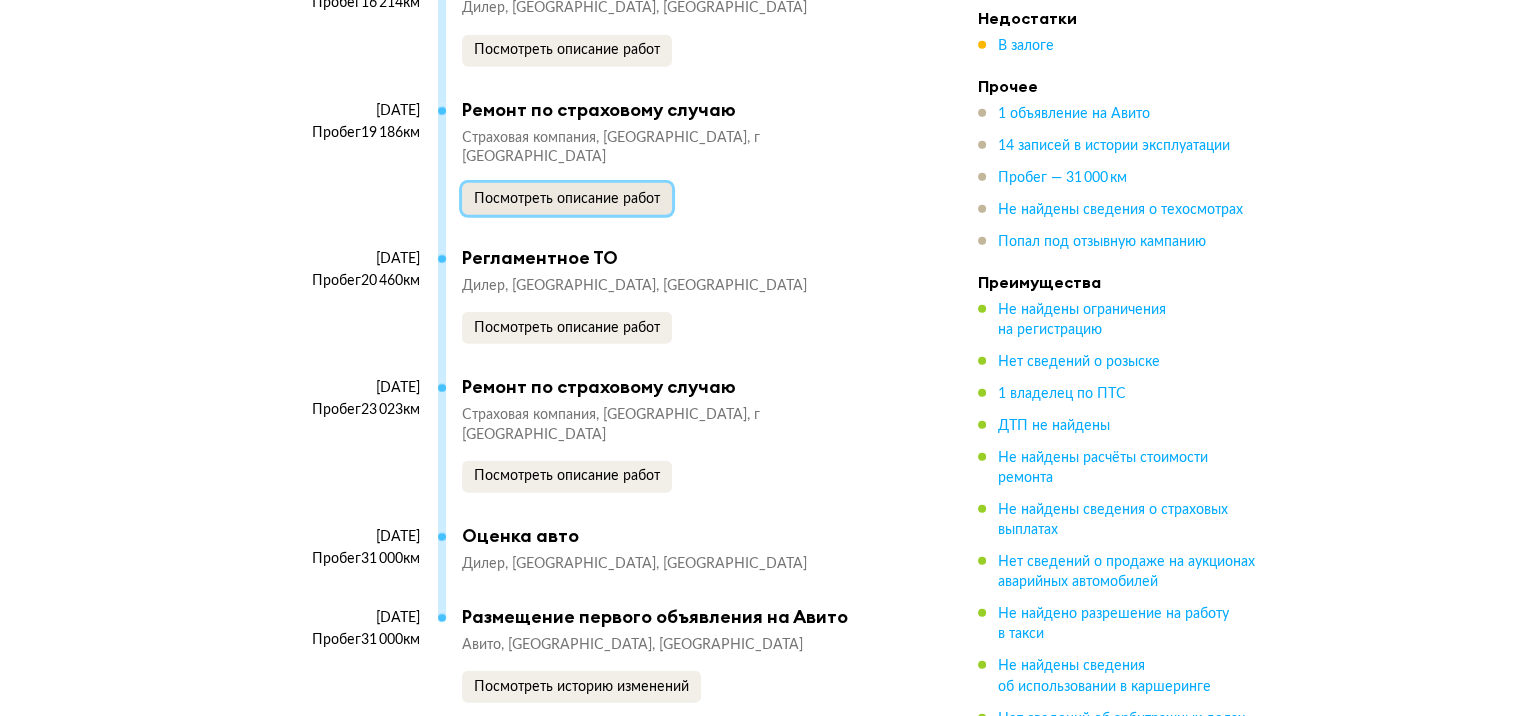 click on "Посмотреть описание работ" at bounding box center (567, 199) 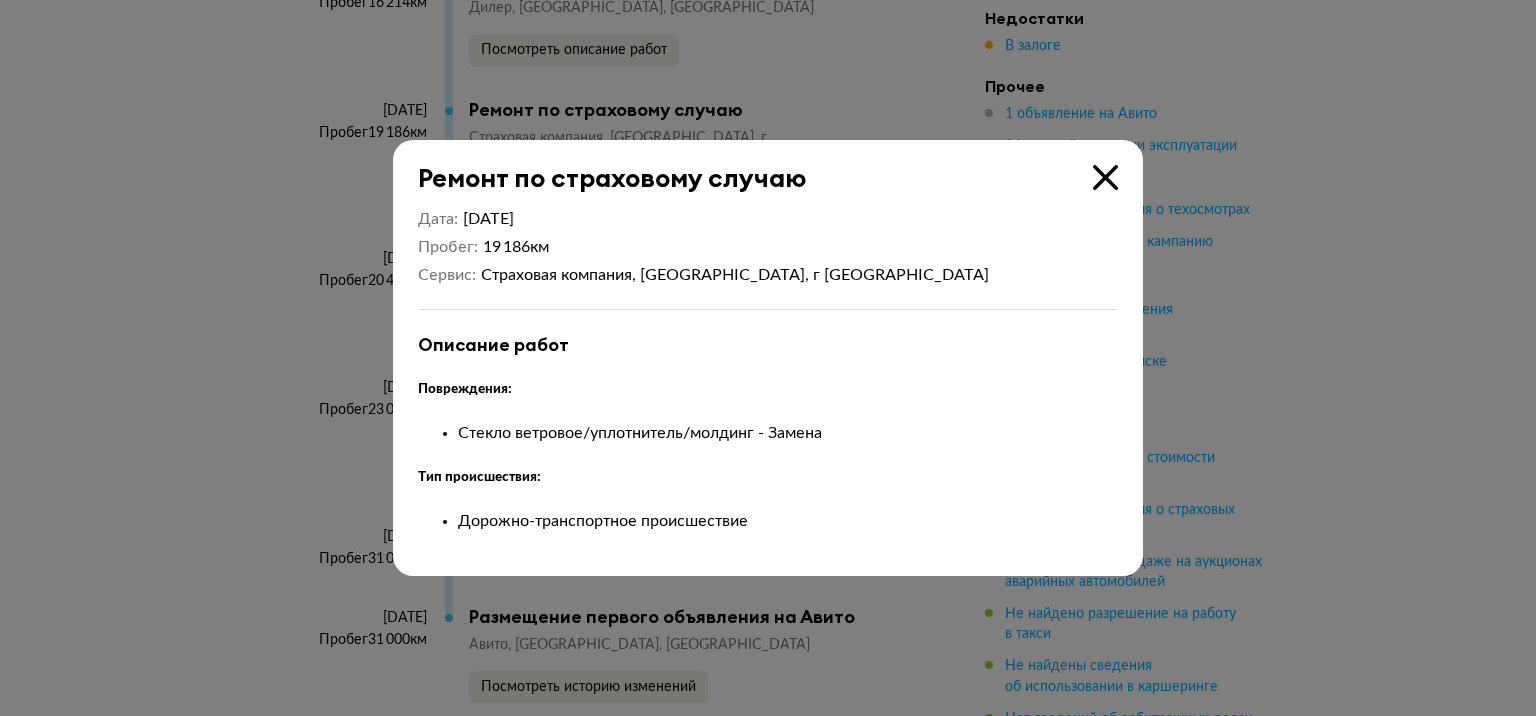 click on "Ремонт по страховому случаю" at bounding box center (755, 166) 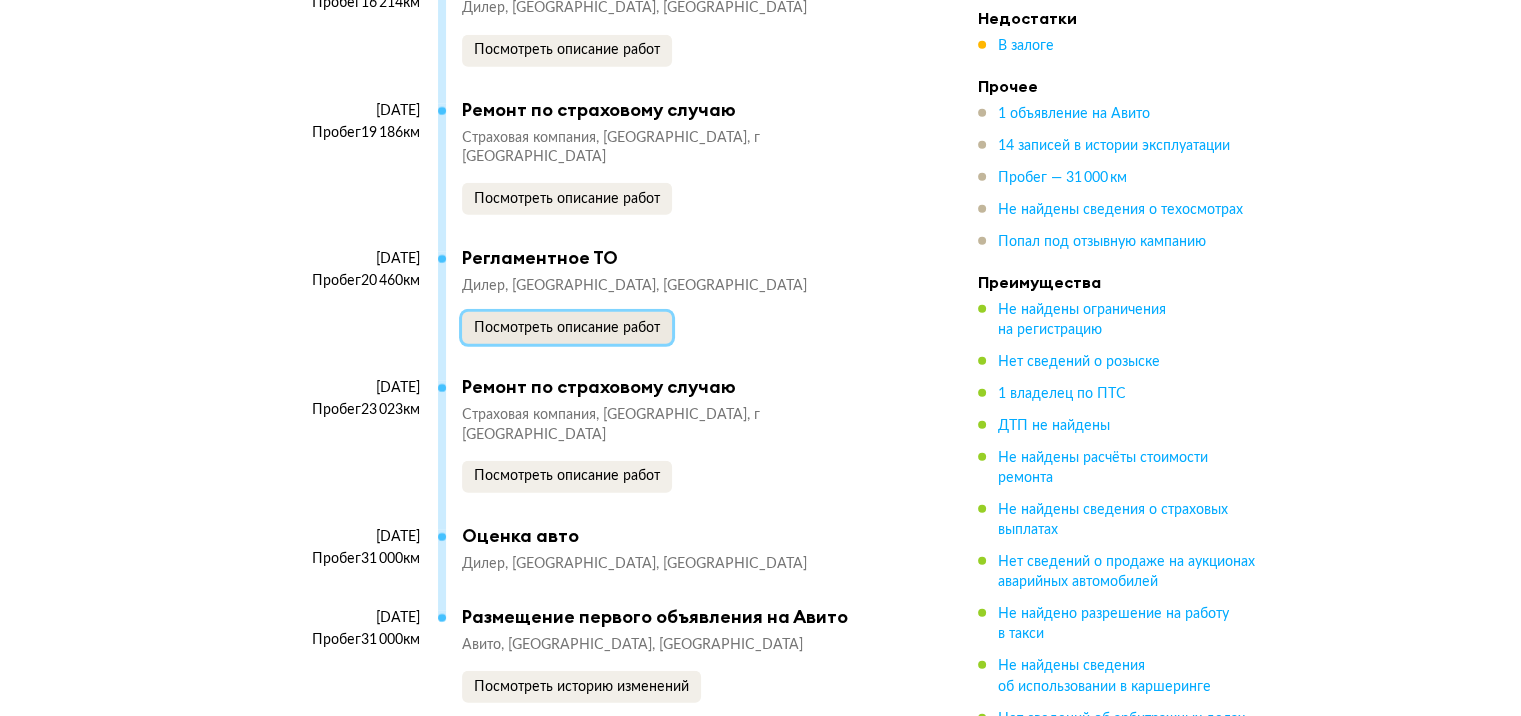 click on "Посмотреть описание работ" at bounding box center (567, 328) 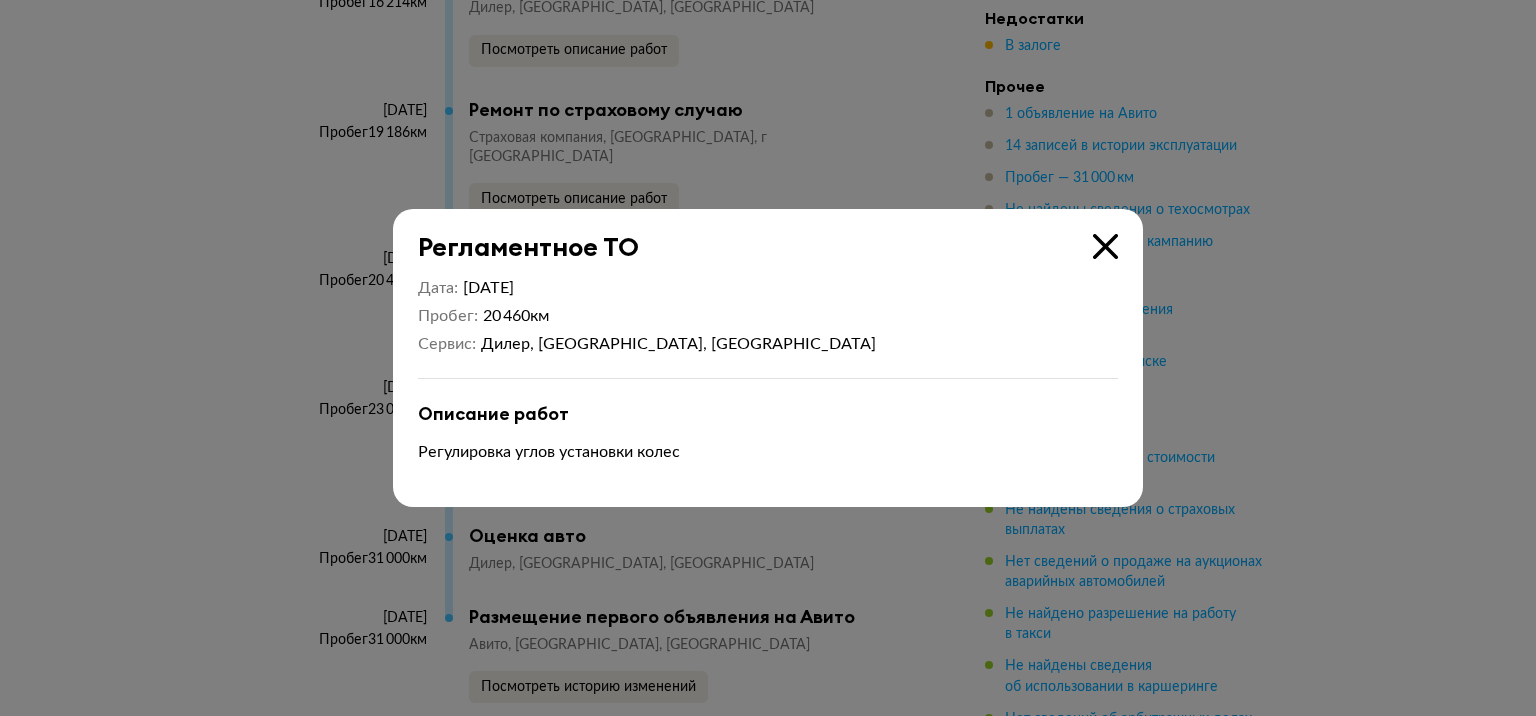 click at bounding box center (1105, 246) 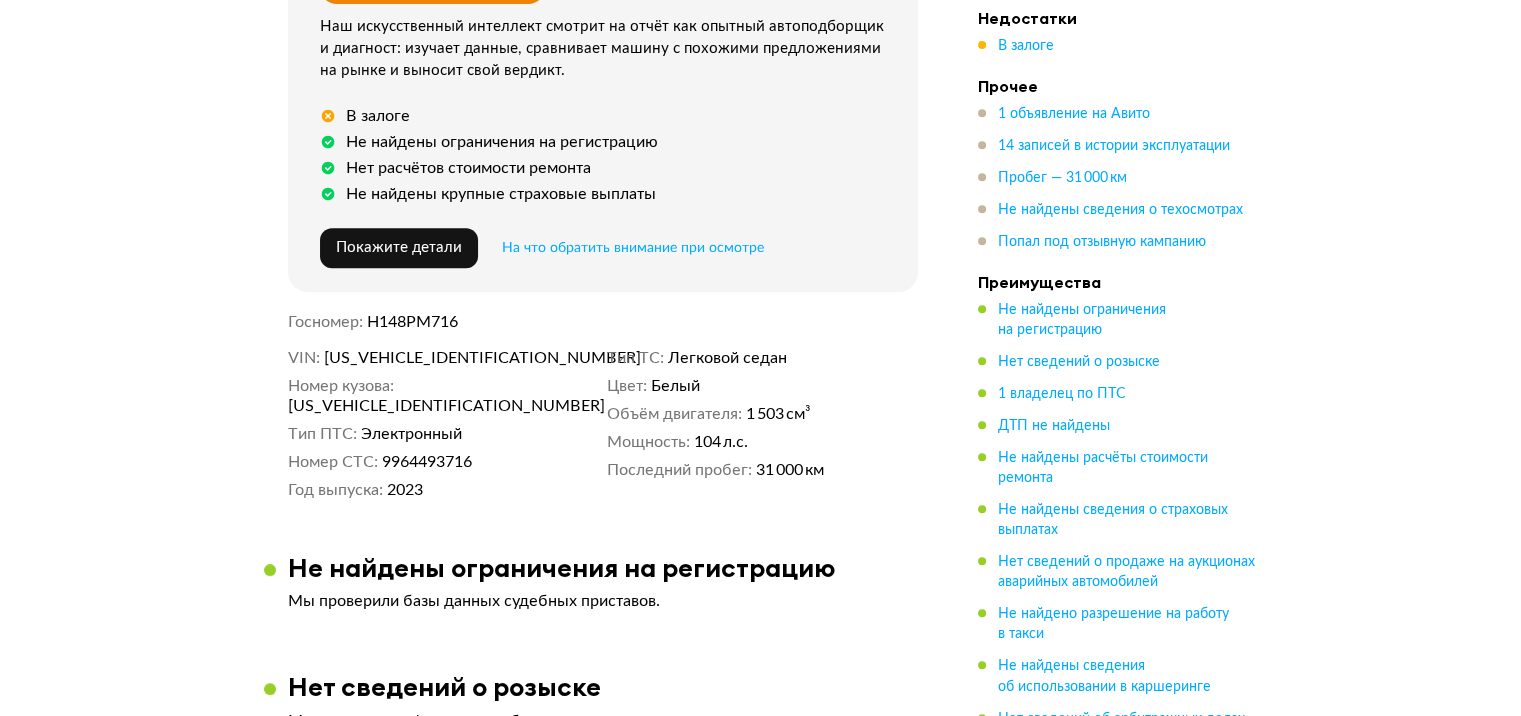 scroll, scrollTop: 800, scrollLeft: 0, axis: vertical 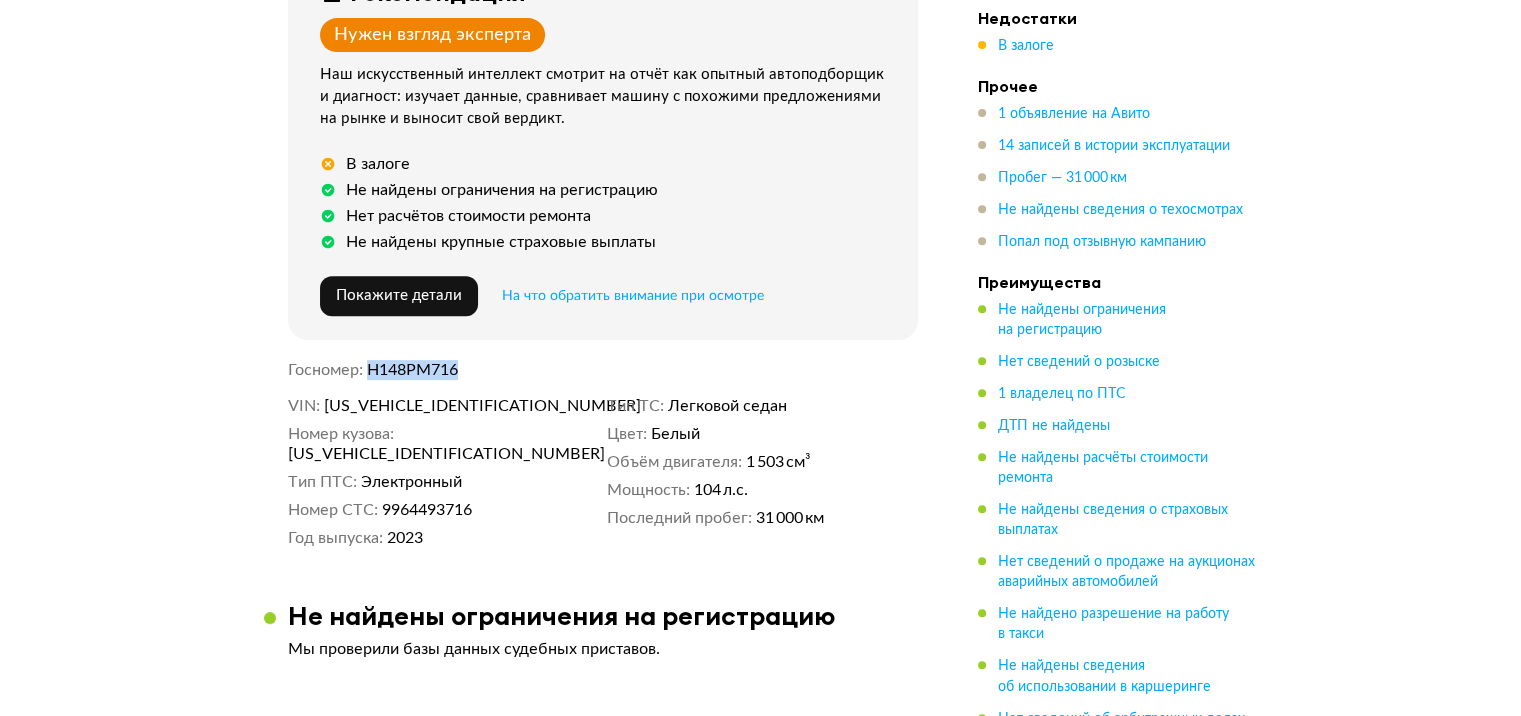 drag, startPoint x: 368, startPoint y: 360, endPoint x: 466, endPoint y: 361, distance: 98.005104 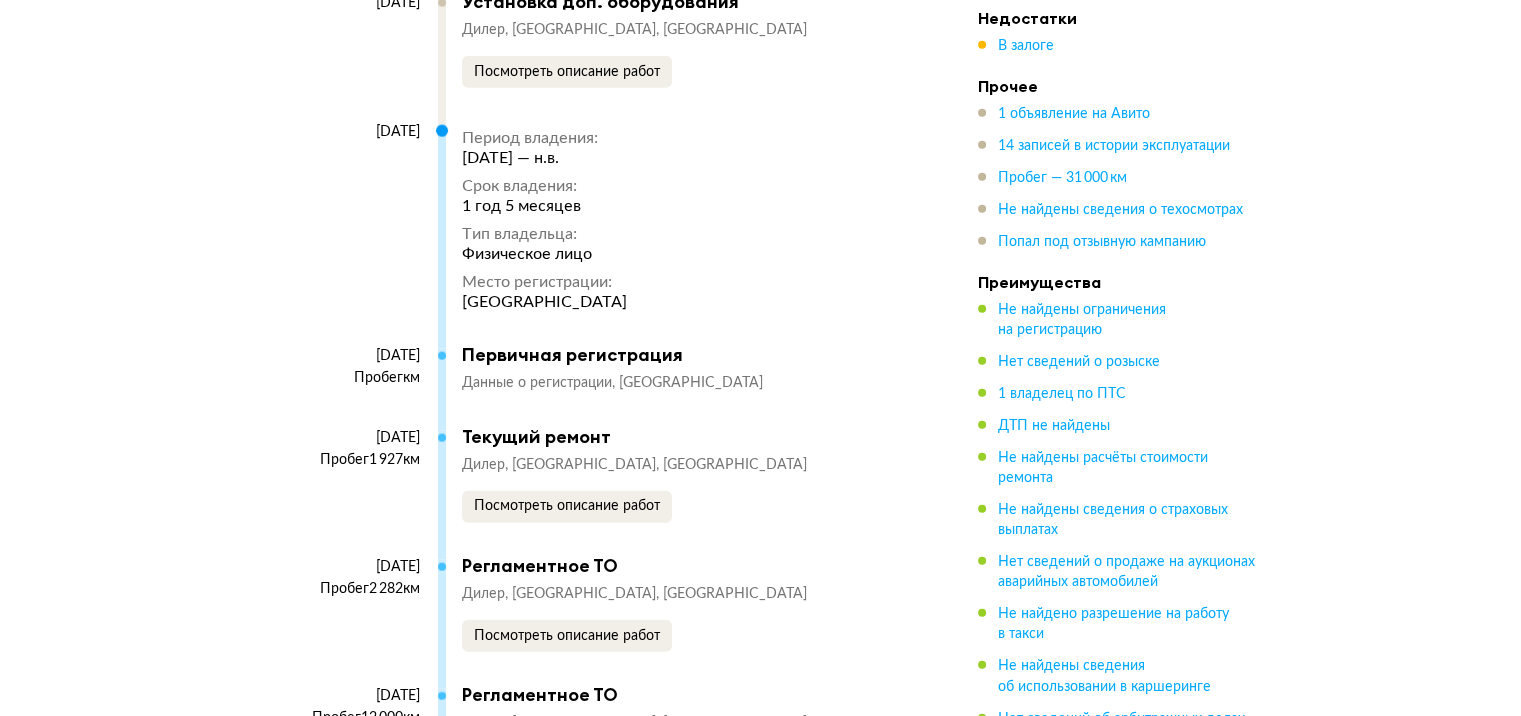 scroll, scrollTop: 4800, scrollLeft: 0, axis: vertical 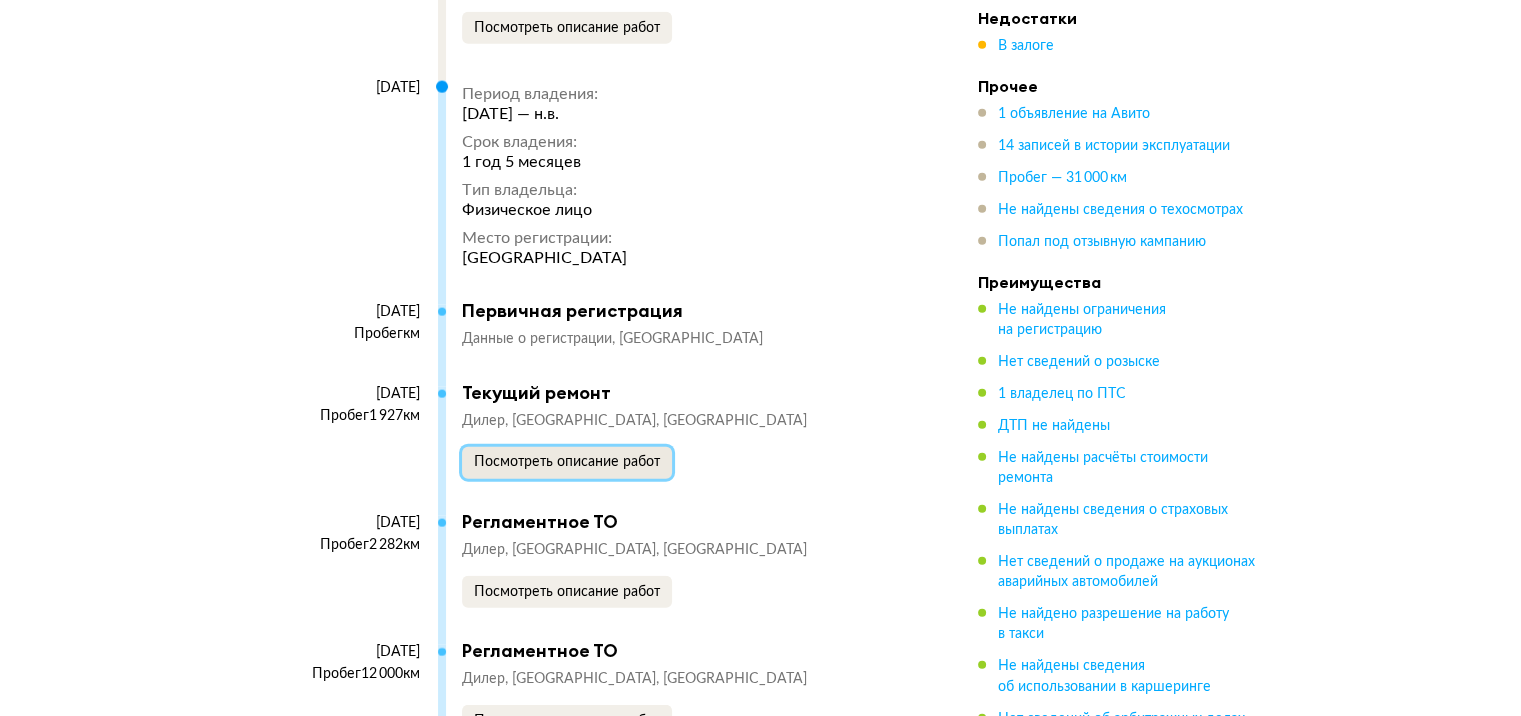 click on "Посмотреть описание работ" at bounding box center (567, 462) 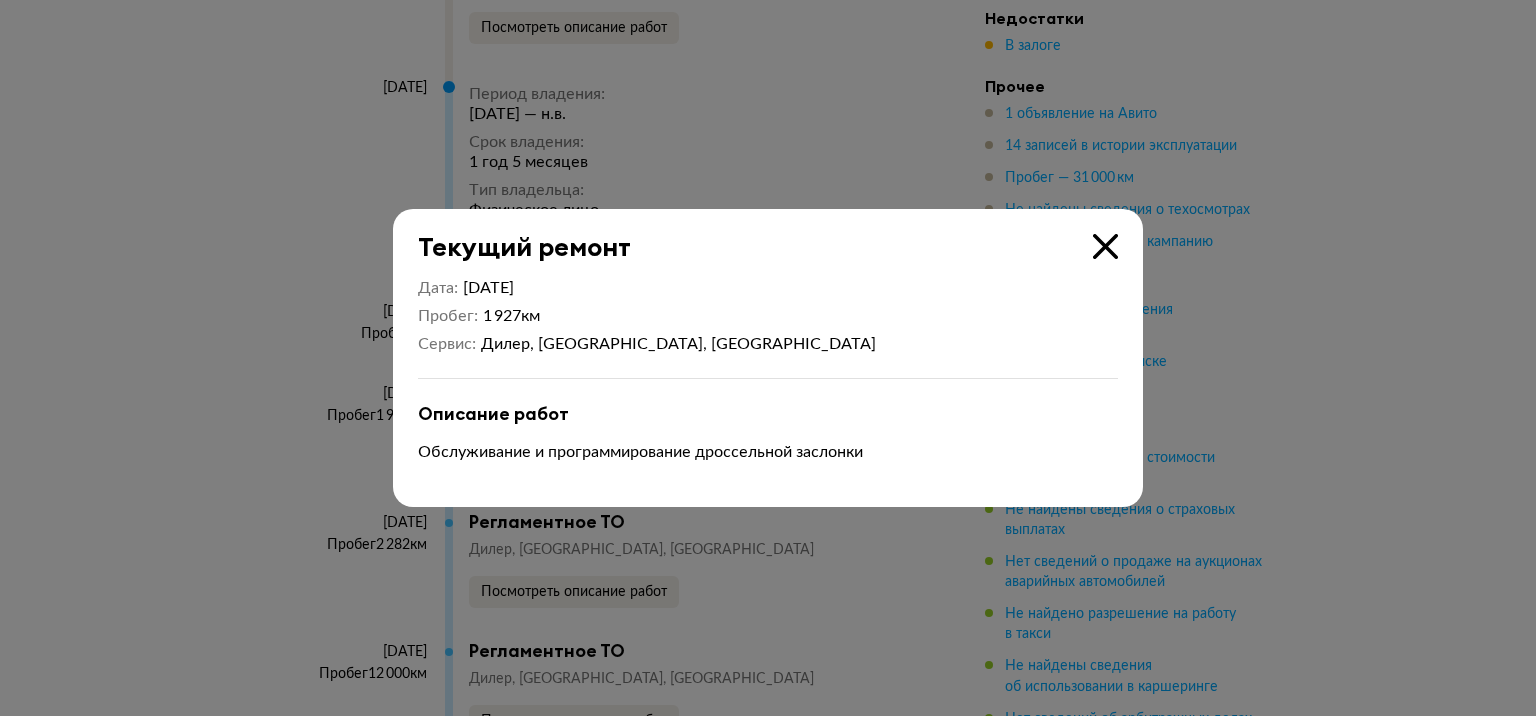 click at bounding box center [1105, 246] 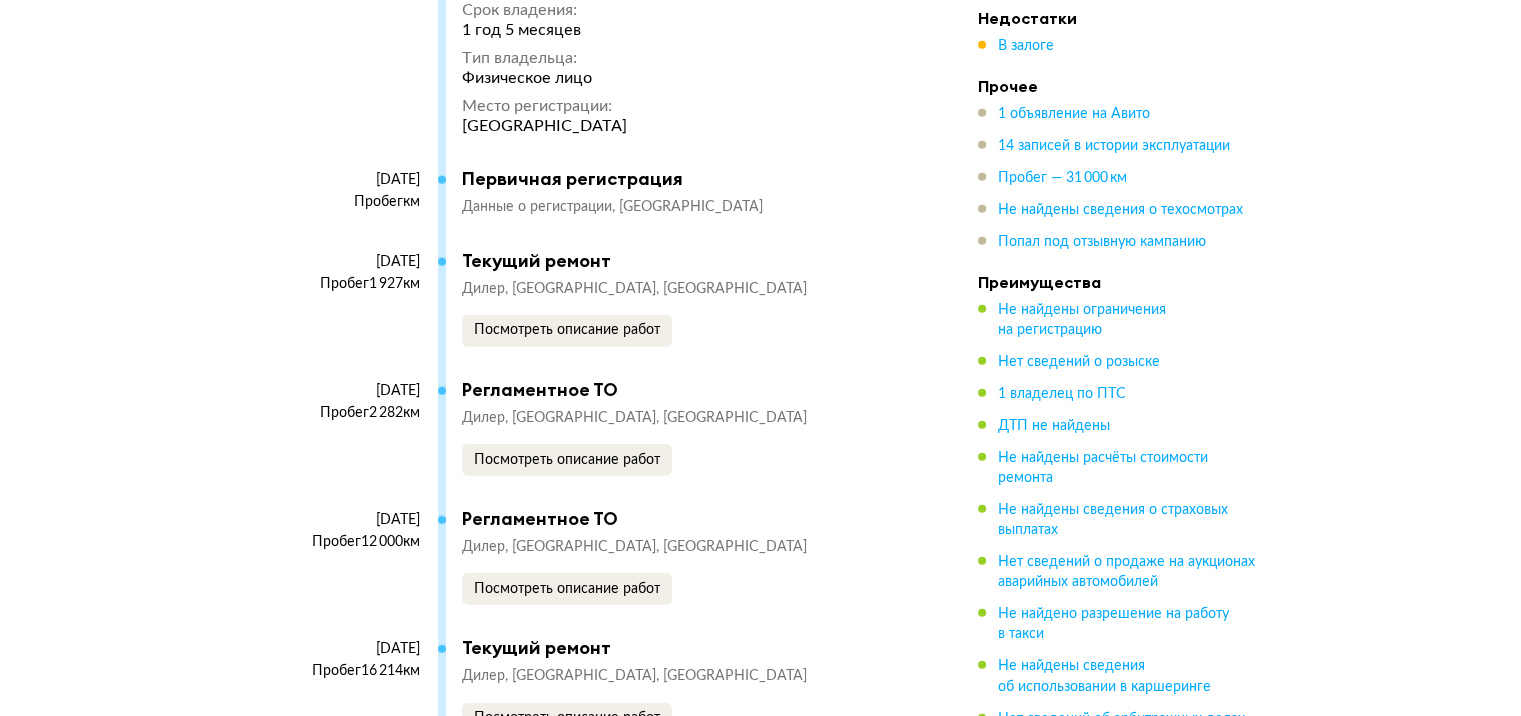 scroll, scrollTop: 5000, scrollLeft: 0, axis: vertical 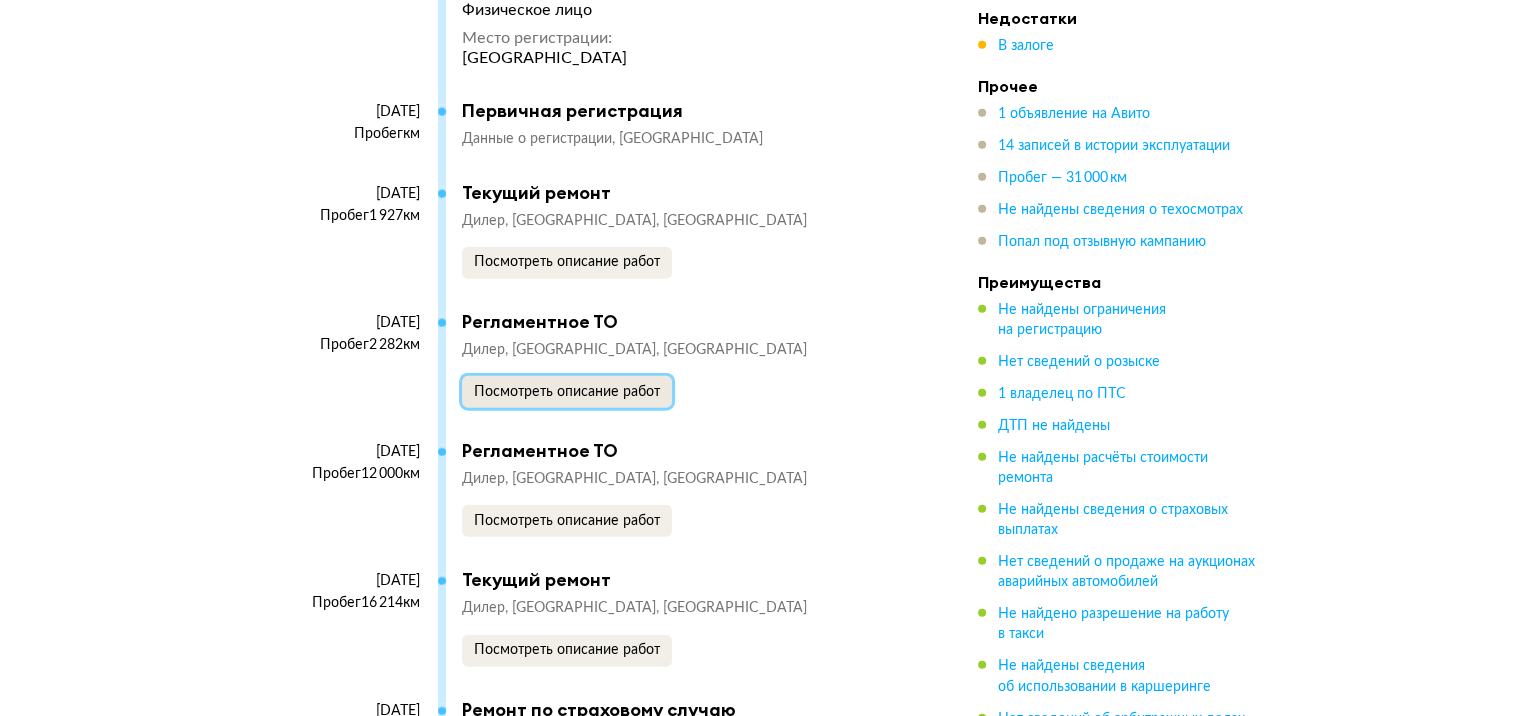 click on "Посмотреть описание работ" at bounding box center (567, 392) 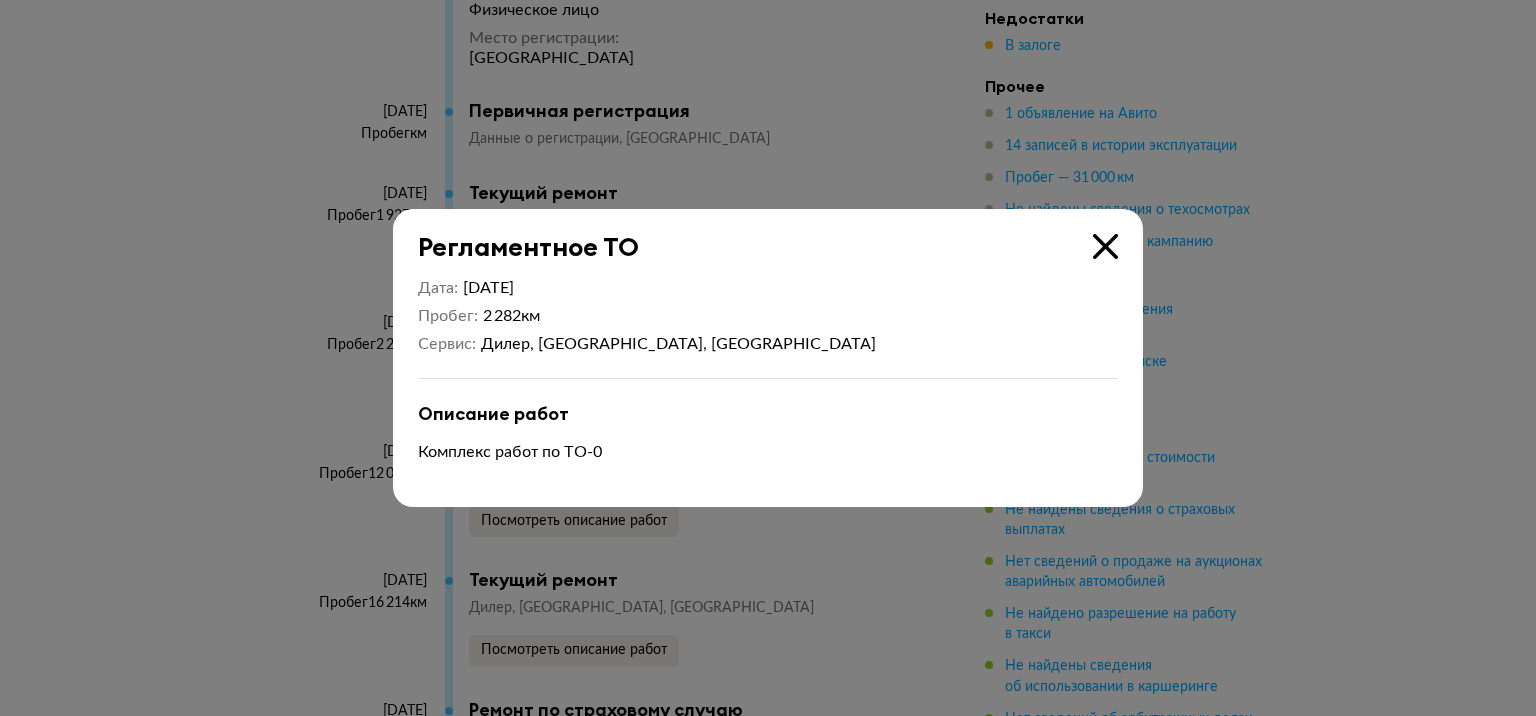 click at bounding box center [1105, 246] 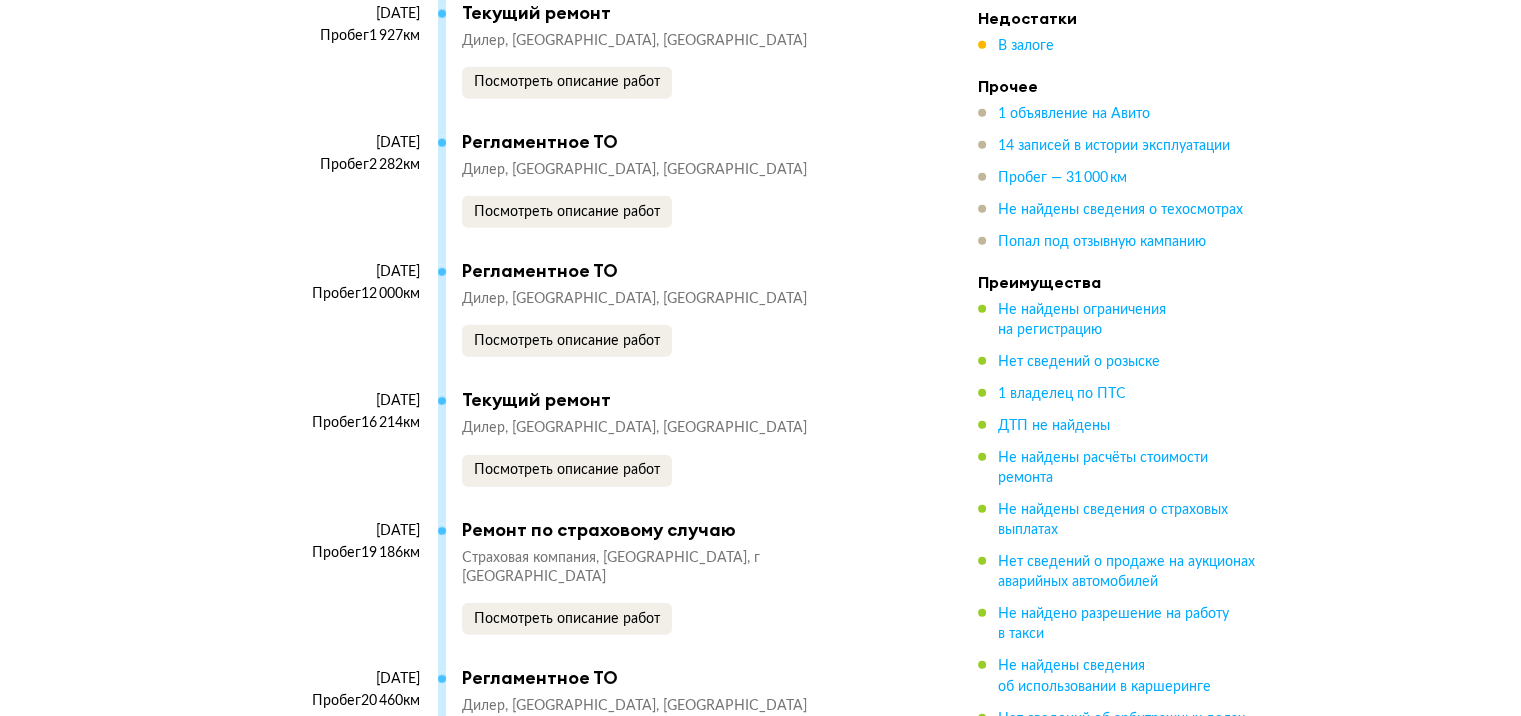 scroll, scrollTop: 5200, scrollLeft: 0, axis: vertical 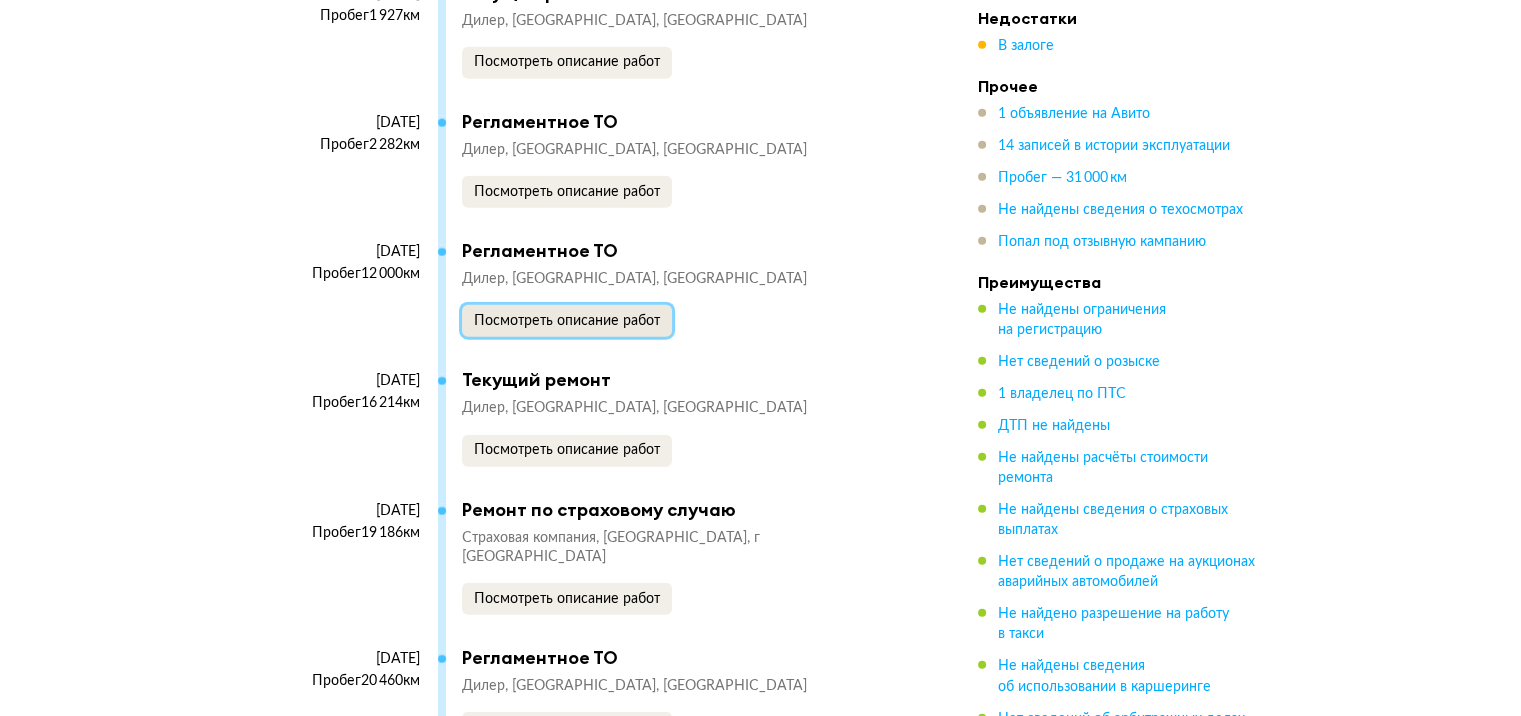 click on "Посмотреть описание работ" at bounding box center [567, 321] 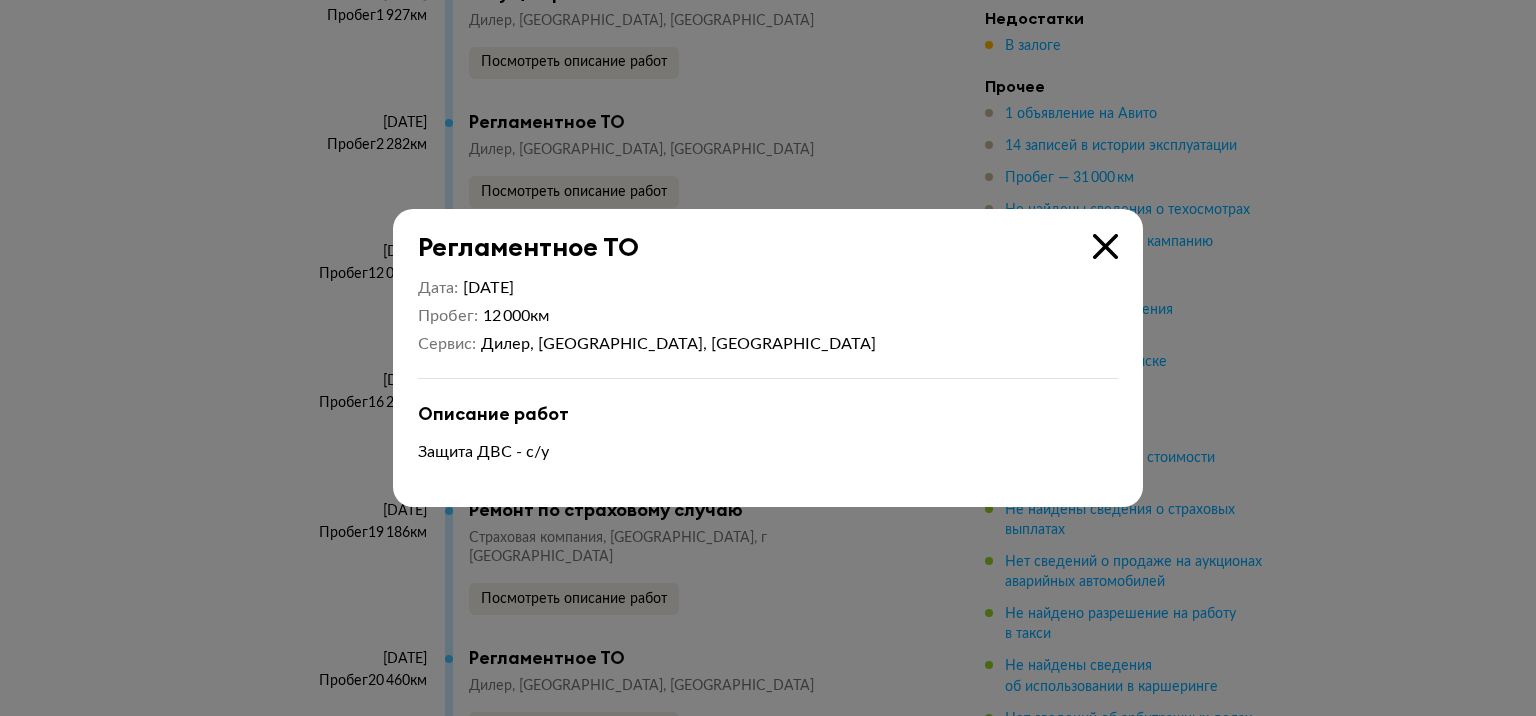 click at bounding box center [1105, 246] 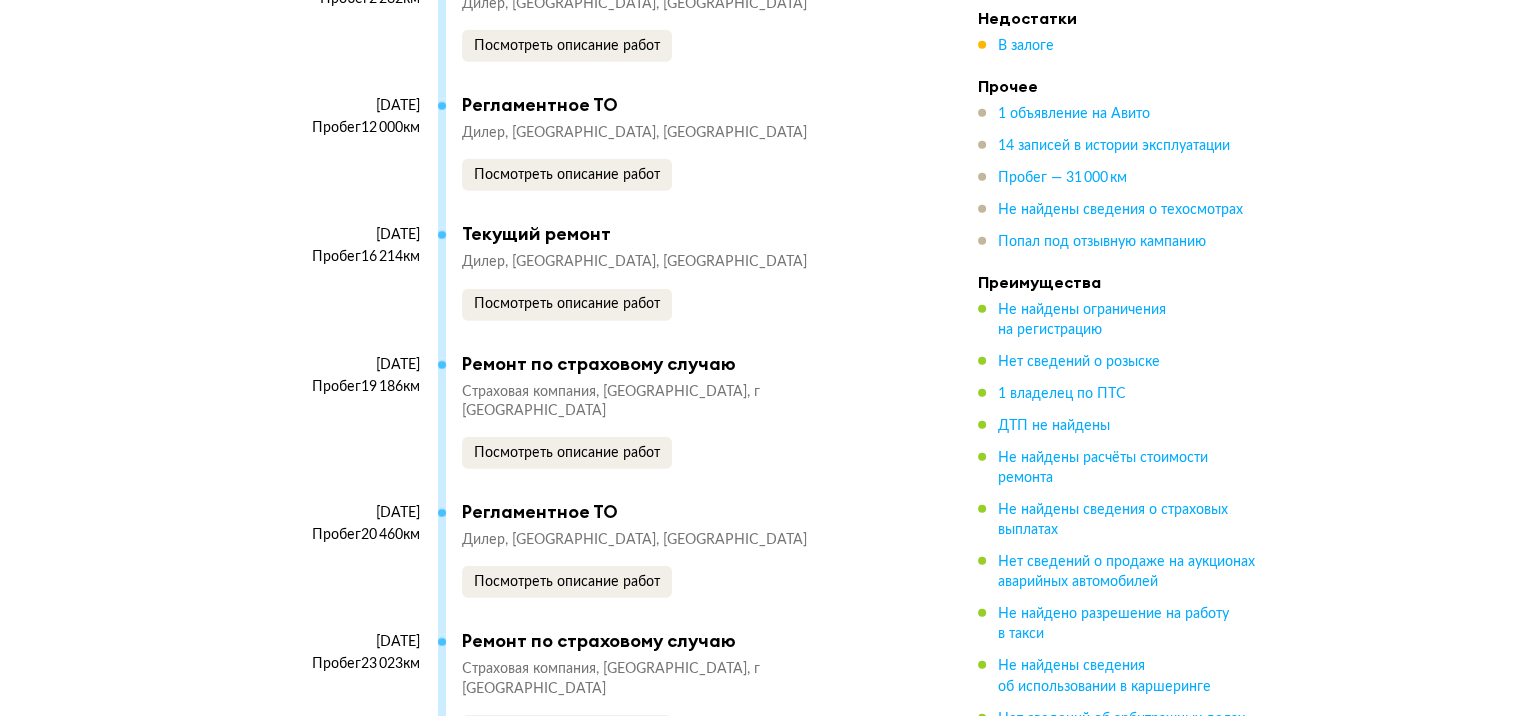 scroll, scrollTop: 5400, scrollLeft: 0, axis: vertical 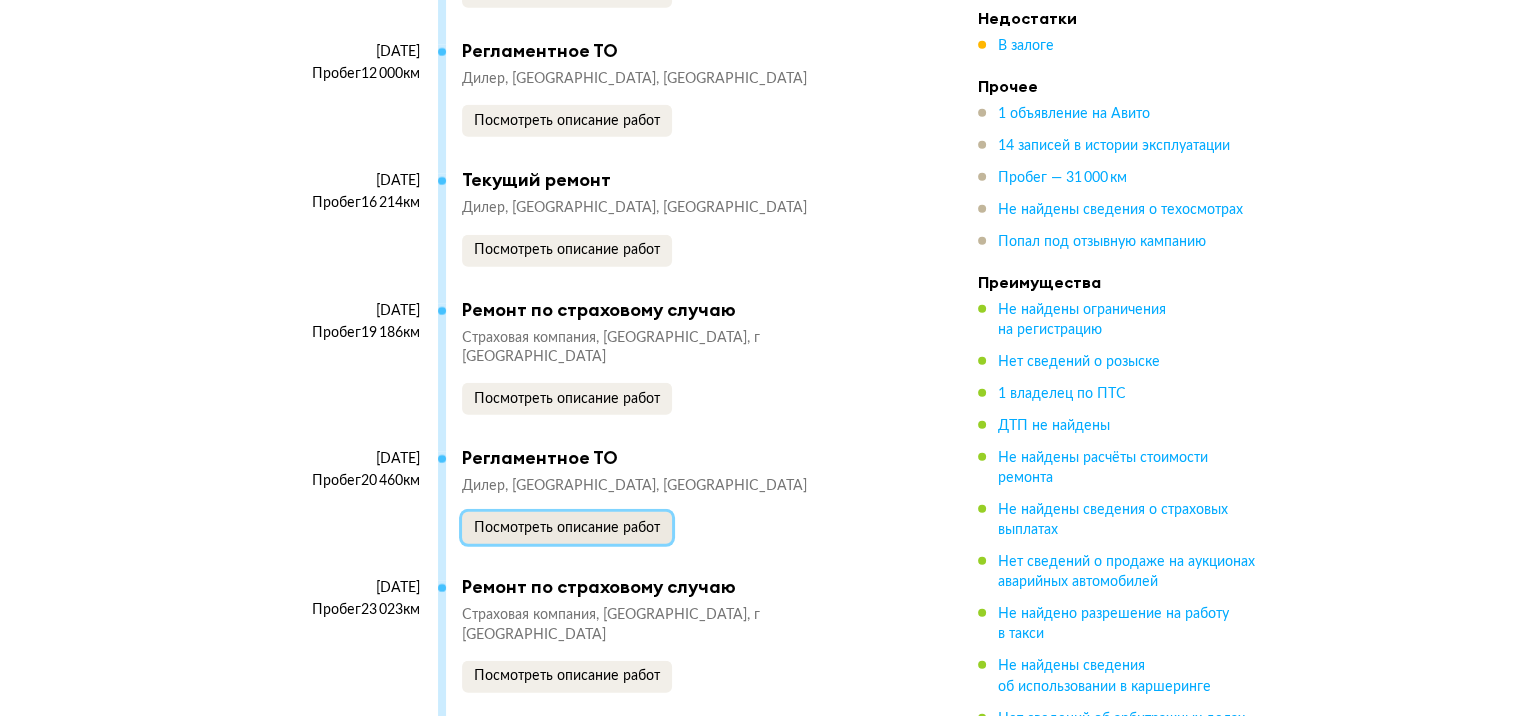 click on "Посмотреть описание работ" at bounding box center [567, 528] 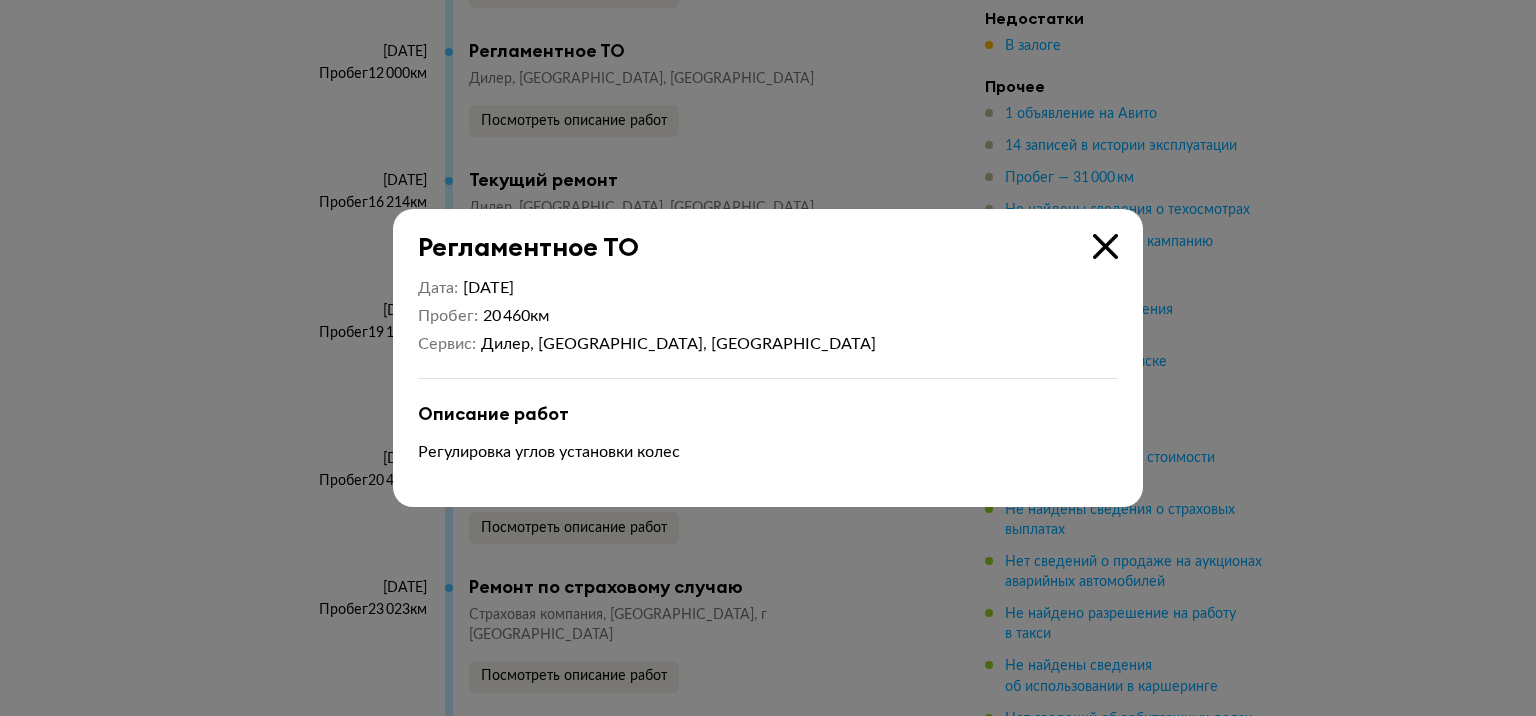 click at bounding box center [1105, 246] 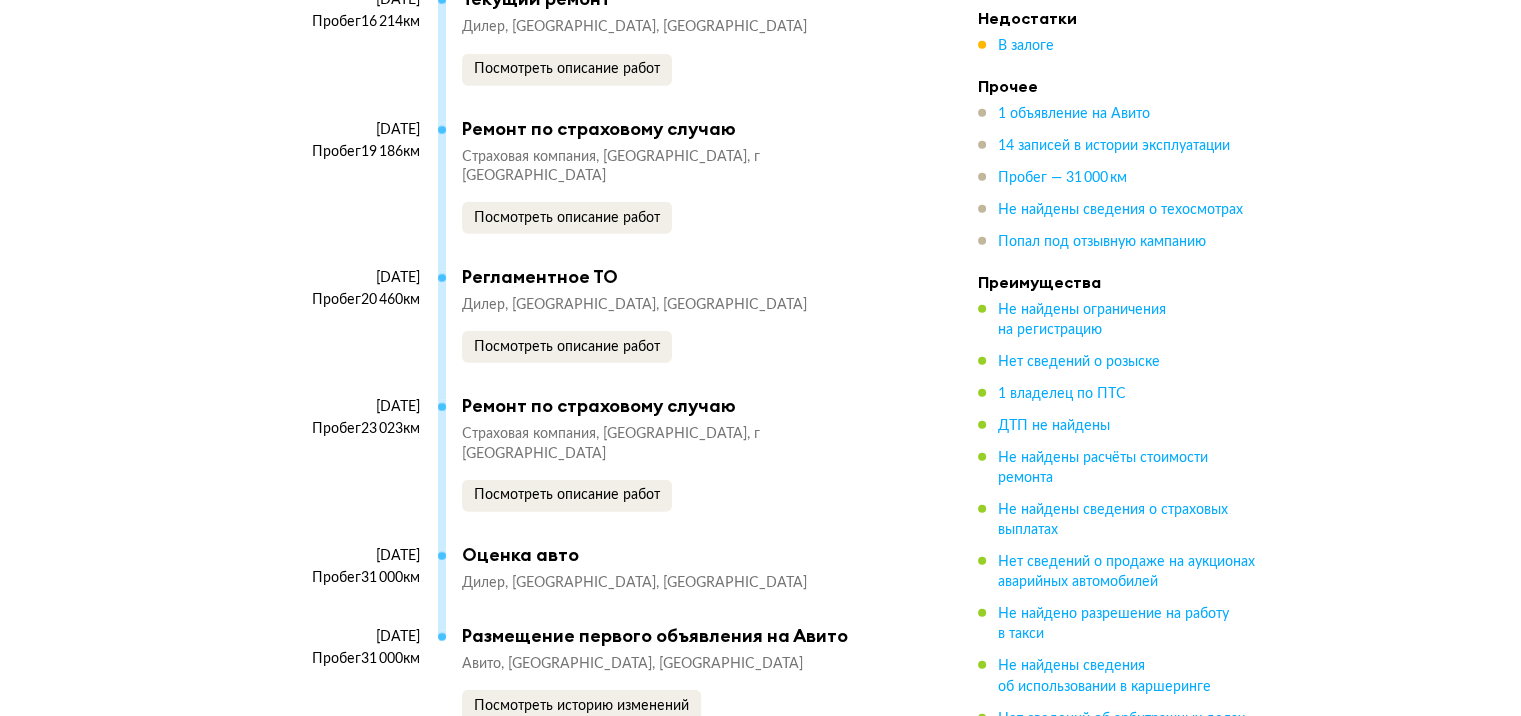 scroll, scrollTop: 5600, scrollLeft: 0, axis: vertical 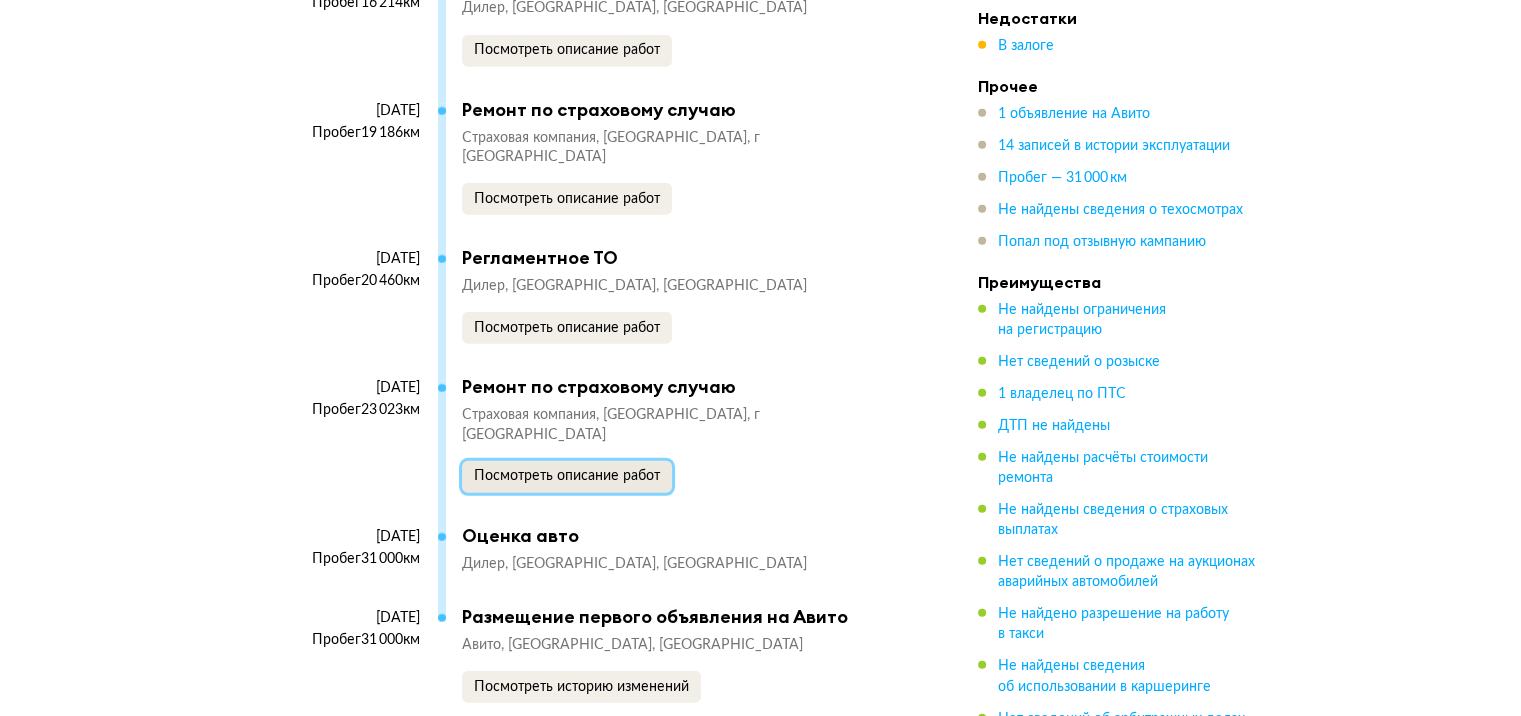 click on "Посмотреть описание работ" at bounding box center (567, 476) 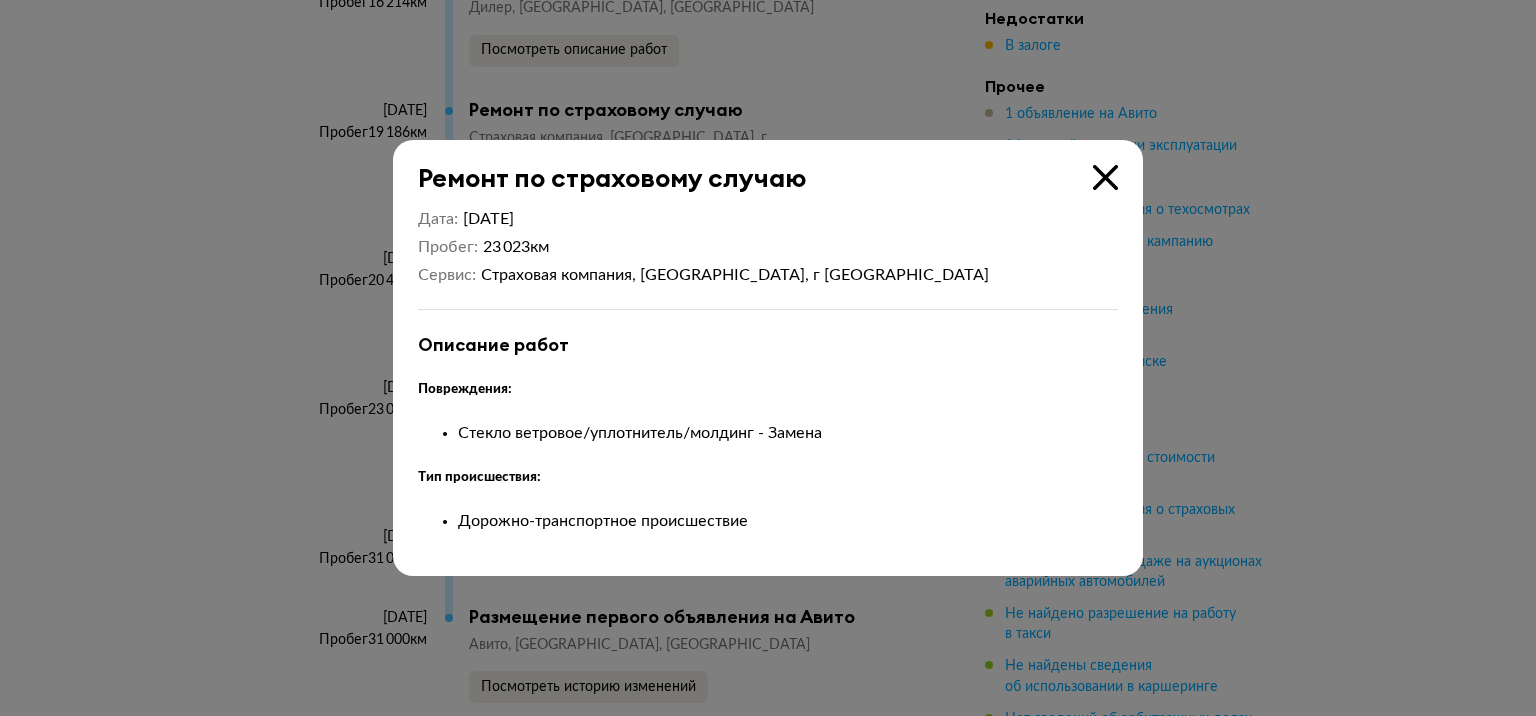 click on "Ремонт по страховому случаю" at bounding box center (755, 166) 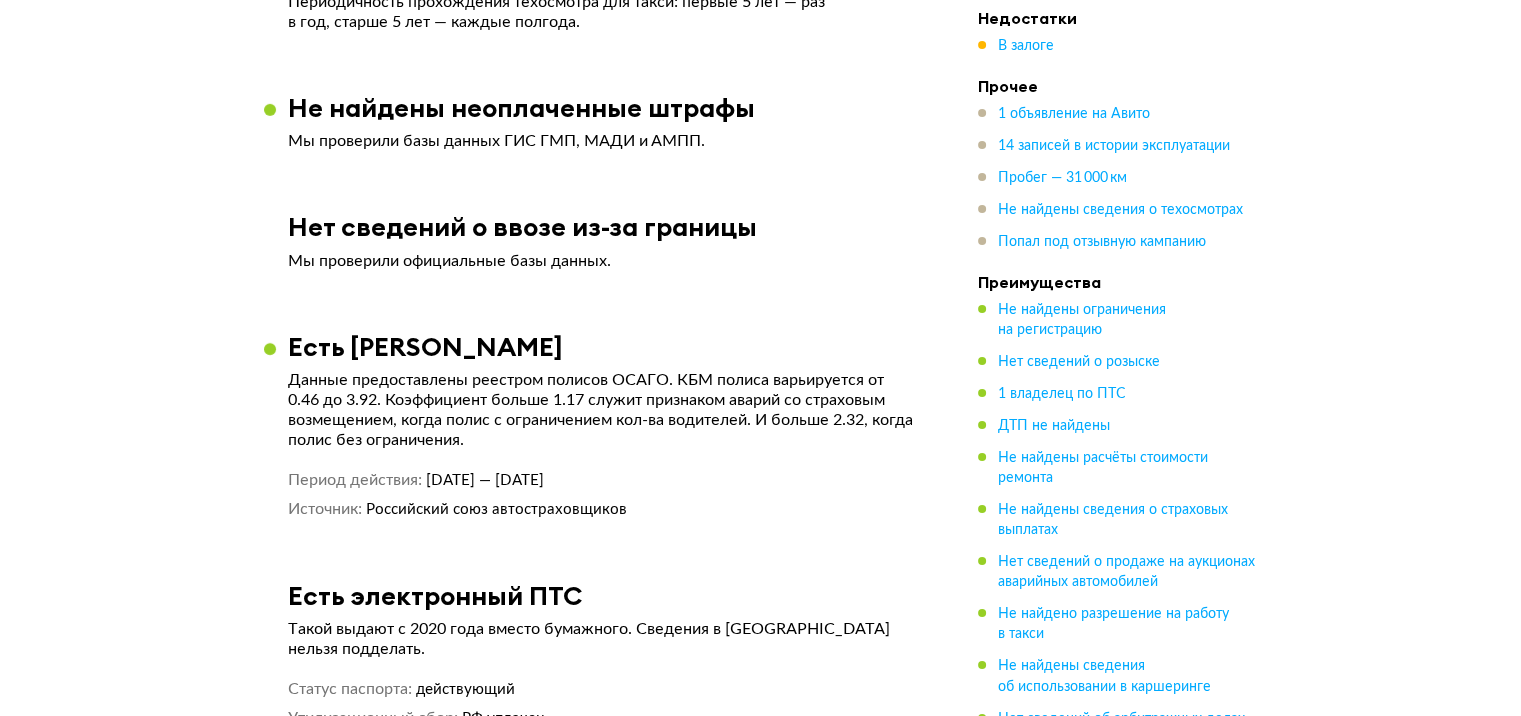 scroll, scrollTop: 6906, scrollLeft: 0, axis: vertical 